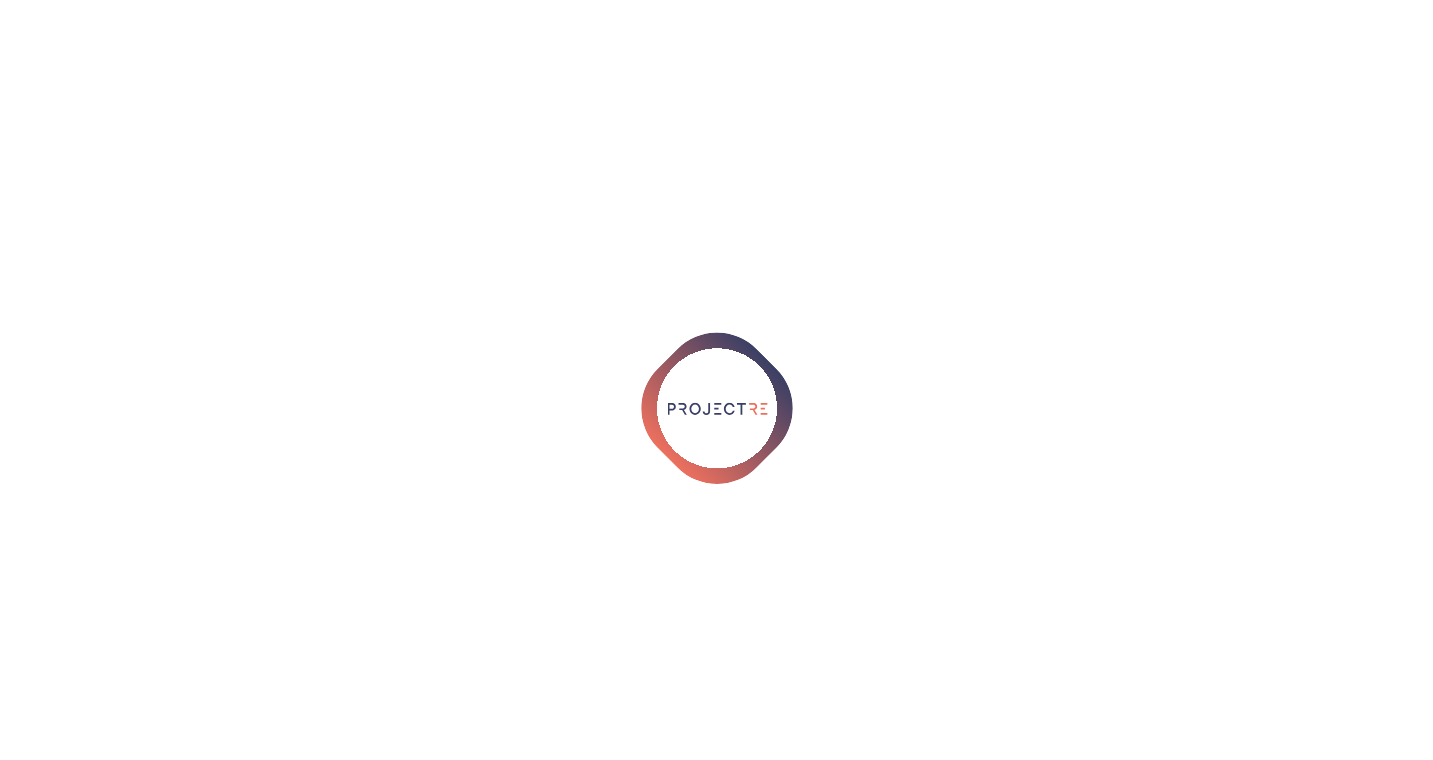 scroll, scrollTop: 0, scrollLeft: 0, axis: both 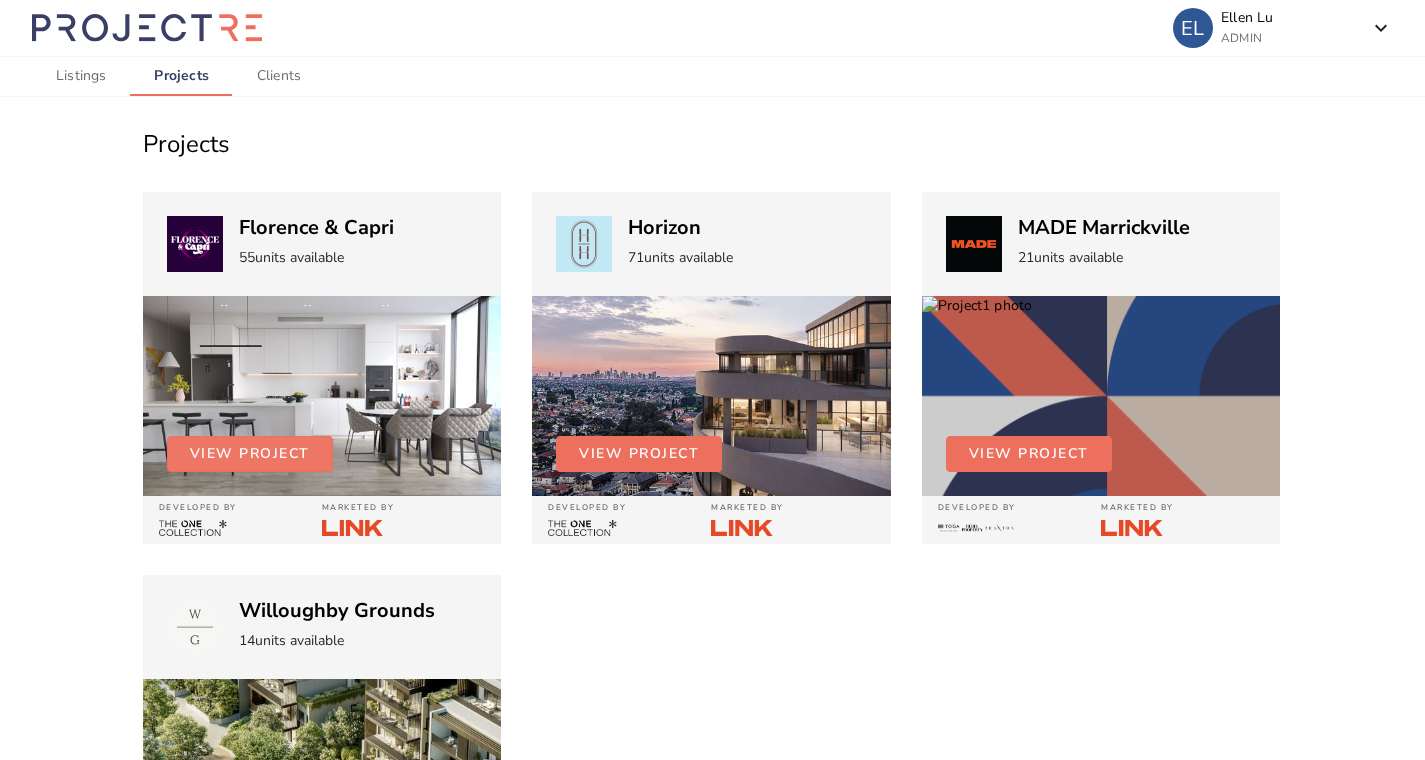 click on "View Project" at bounding box center (250, 454) 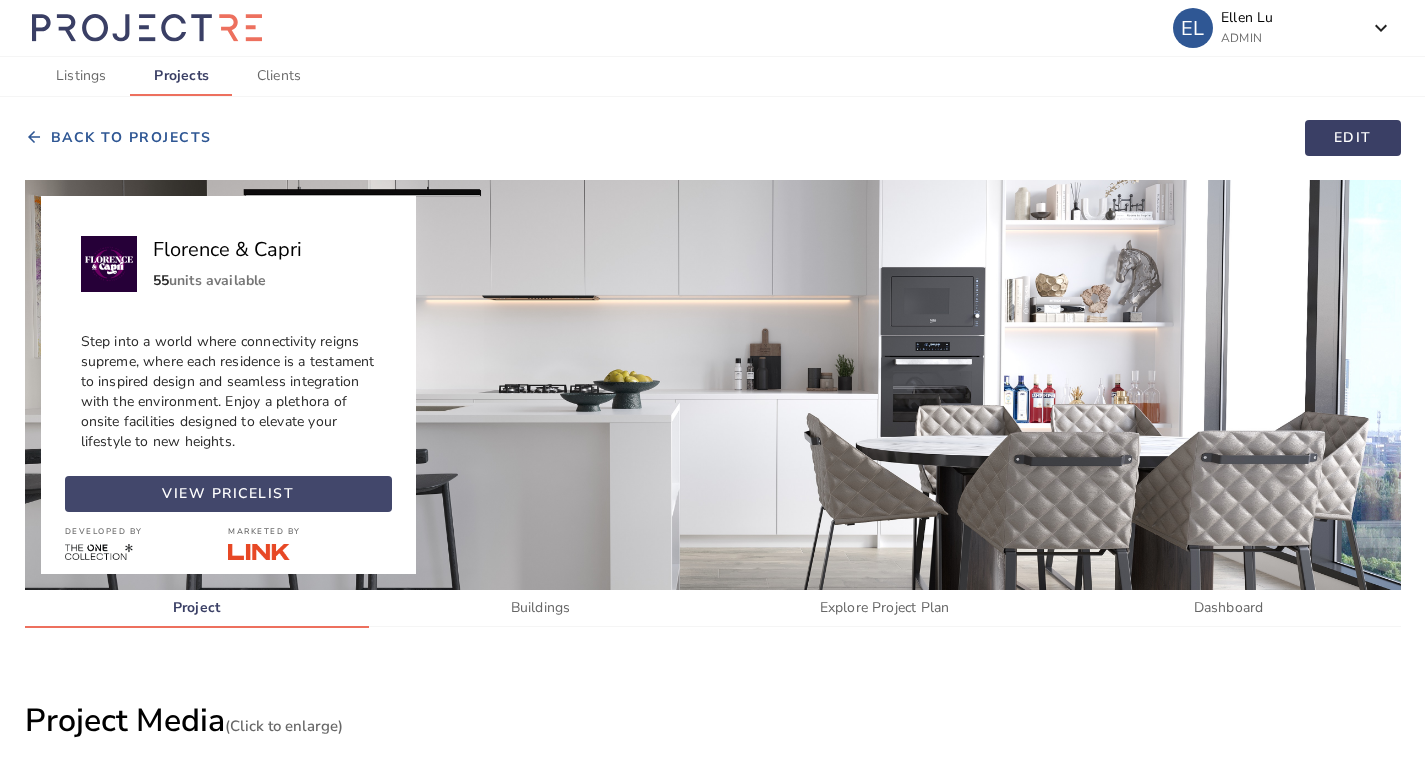 click on "view pricelist" at bounding box center (228, 494) 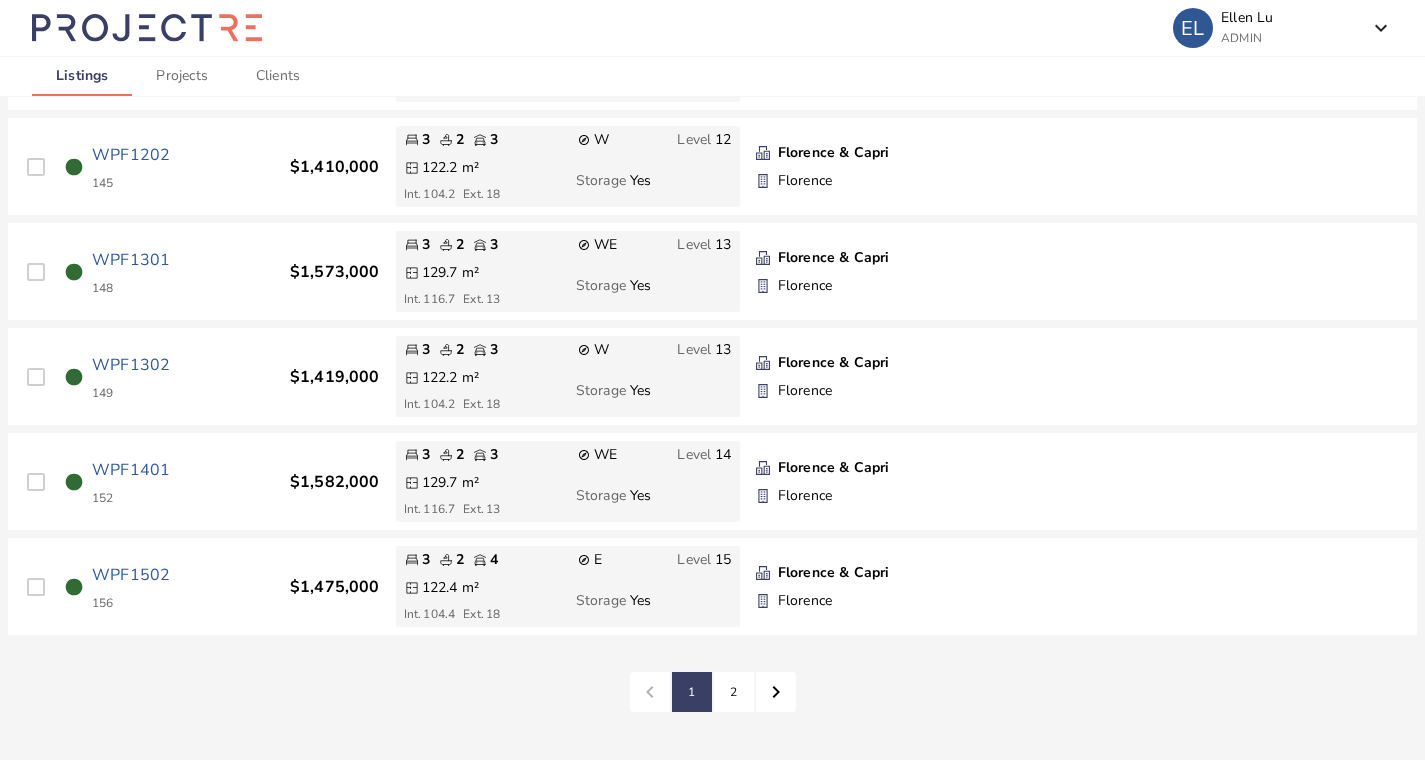 scroll, scrollTop: 4531, scrollLeft: 0, axis: vertical 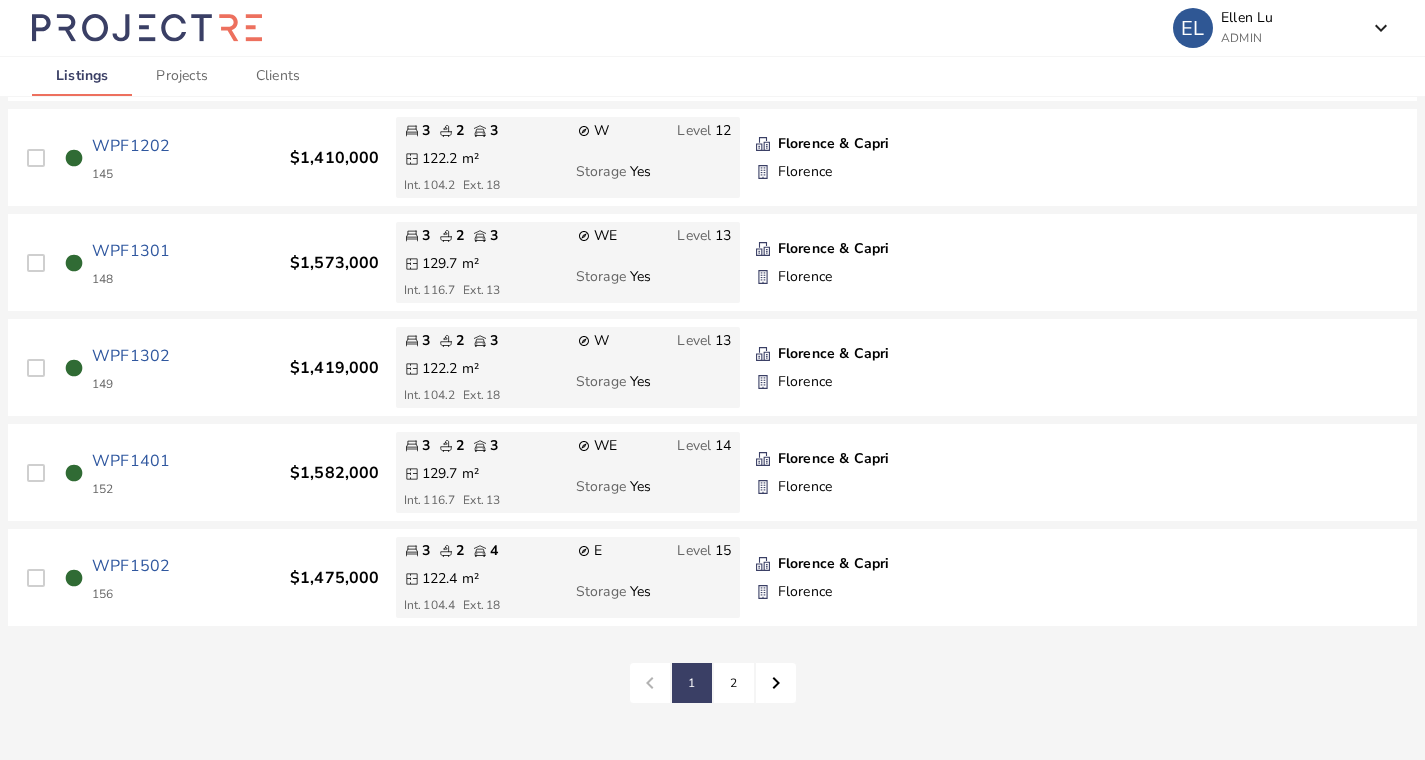 click on "2" at bounding box center (692, 683) 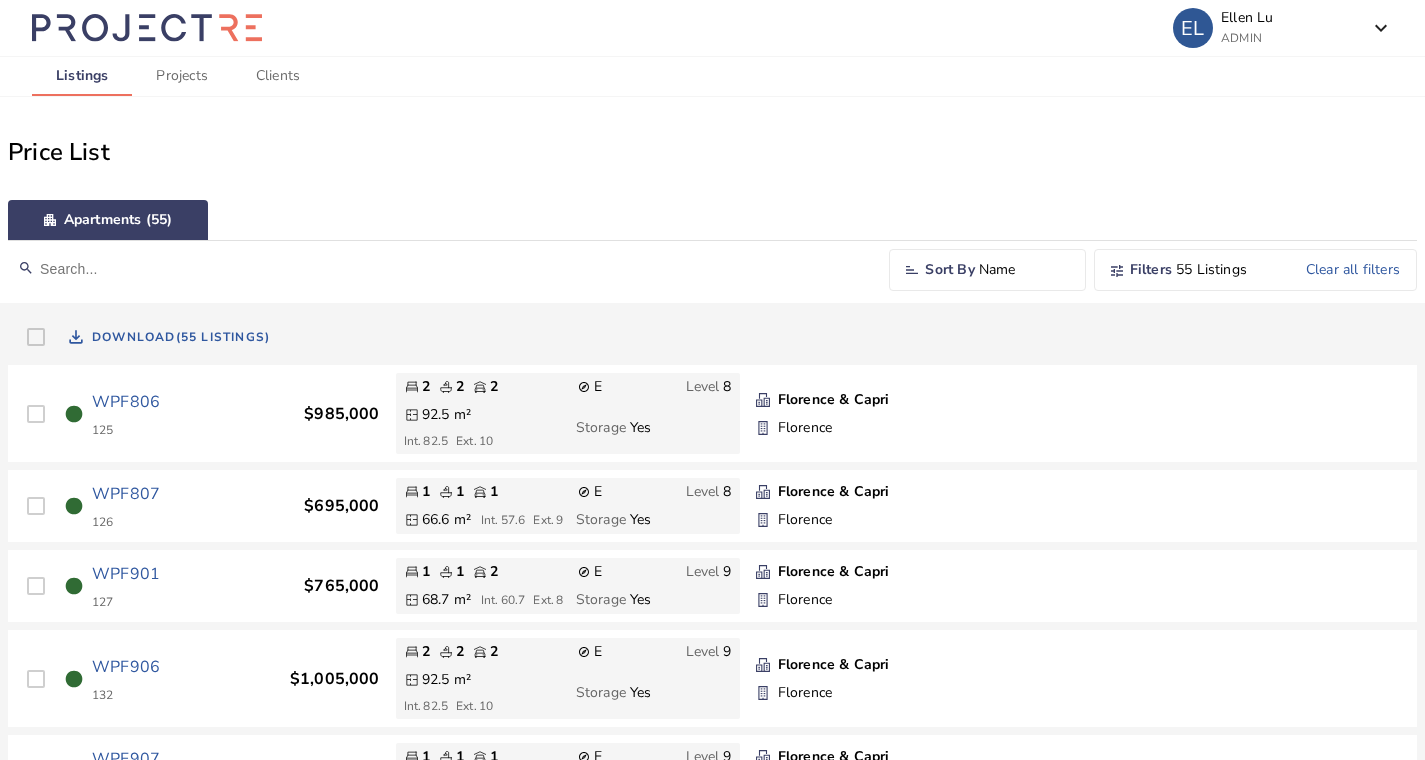 click on "Name" at bounding box center [1024, 270] 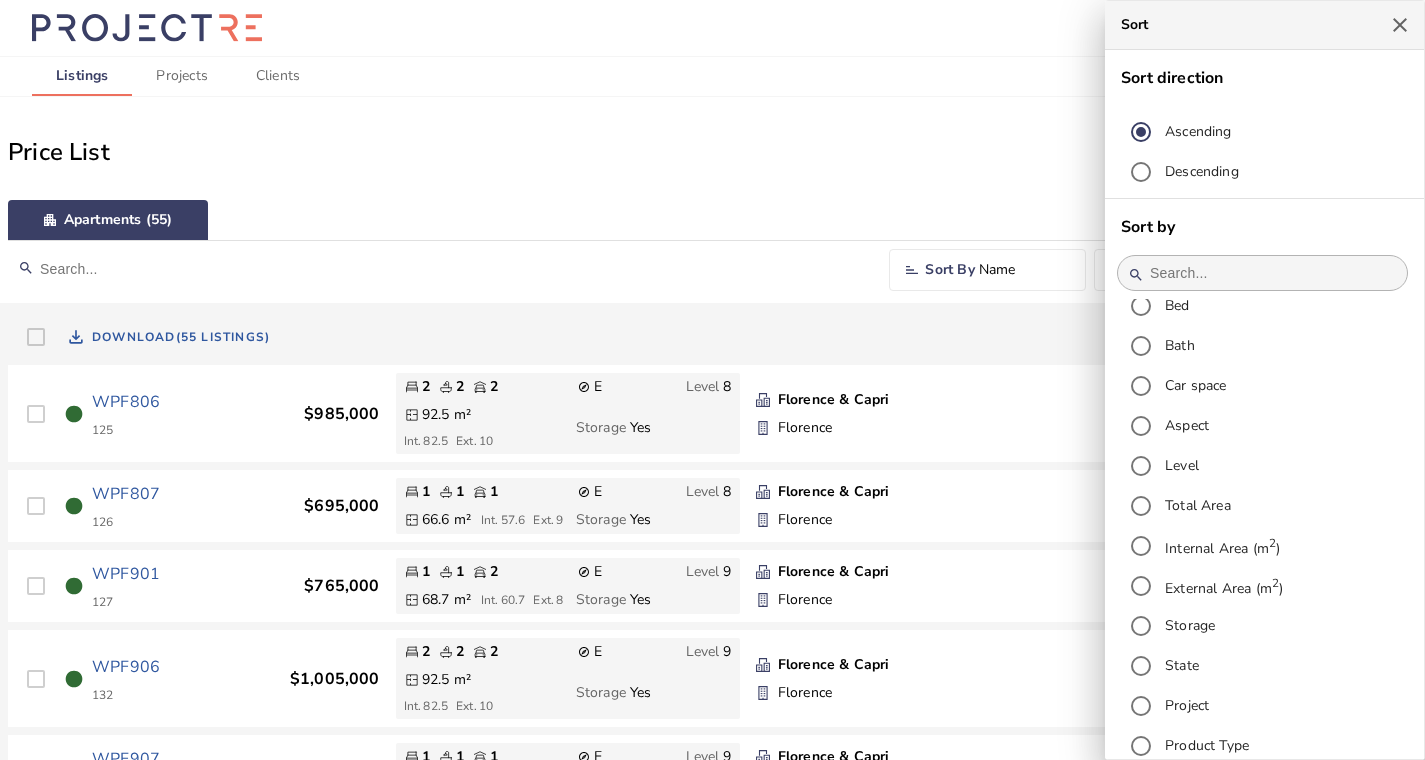 scroll, scrollTop: 230, scrollLeft: 0, axis: vertical 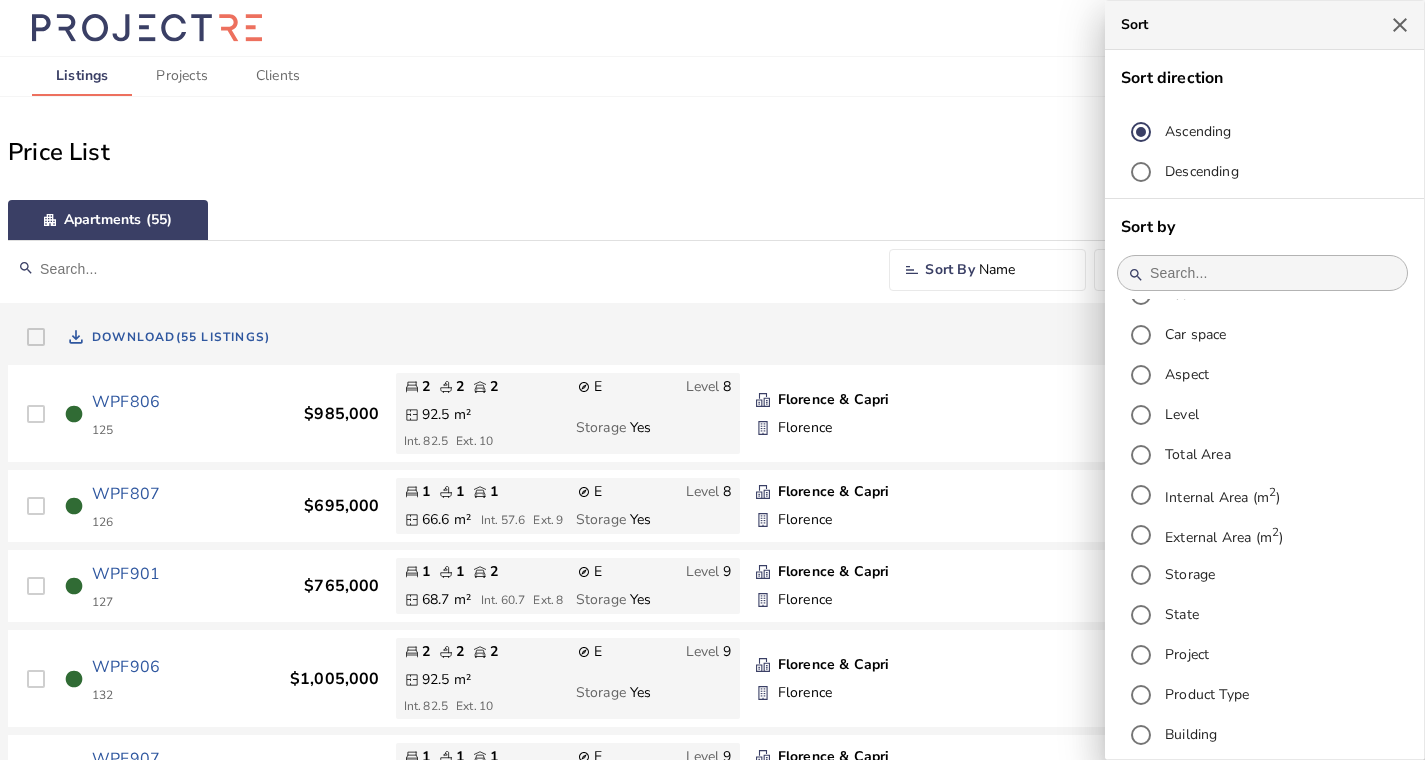 click at bounding box center [712, 380] 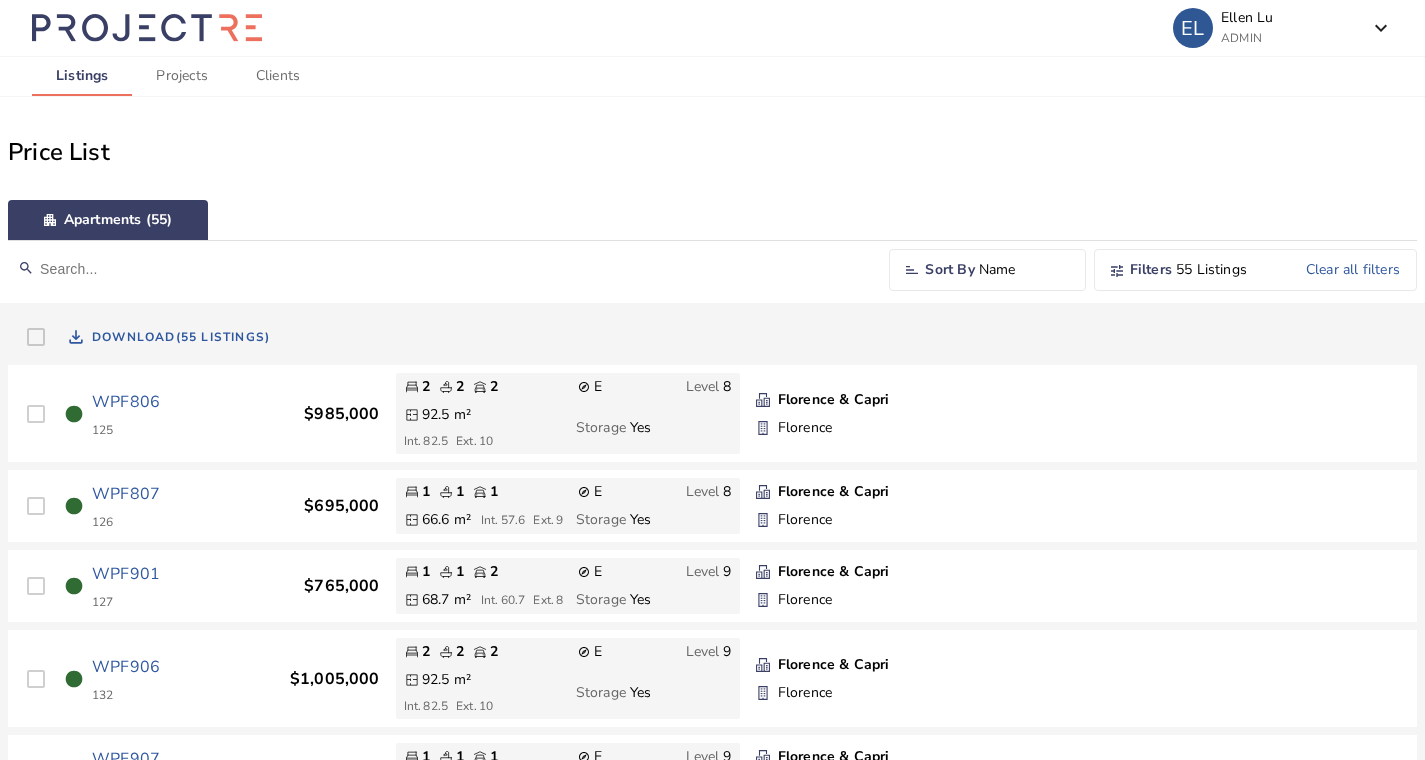 click on "55 Listings" at bounding box center [1221, 270] 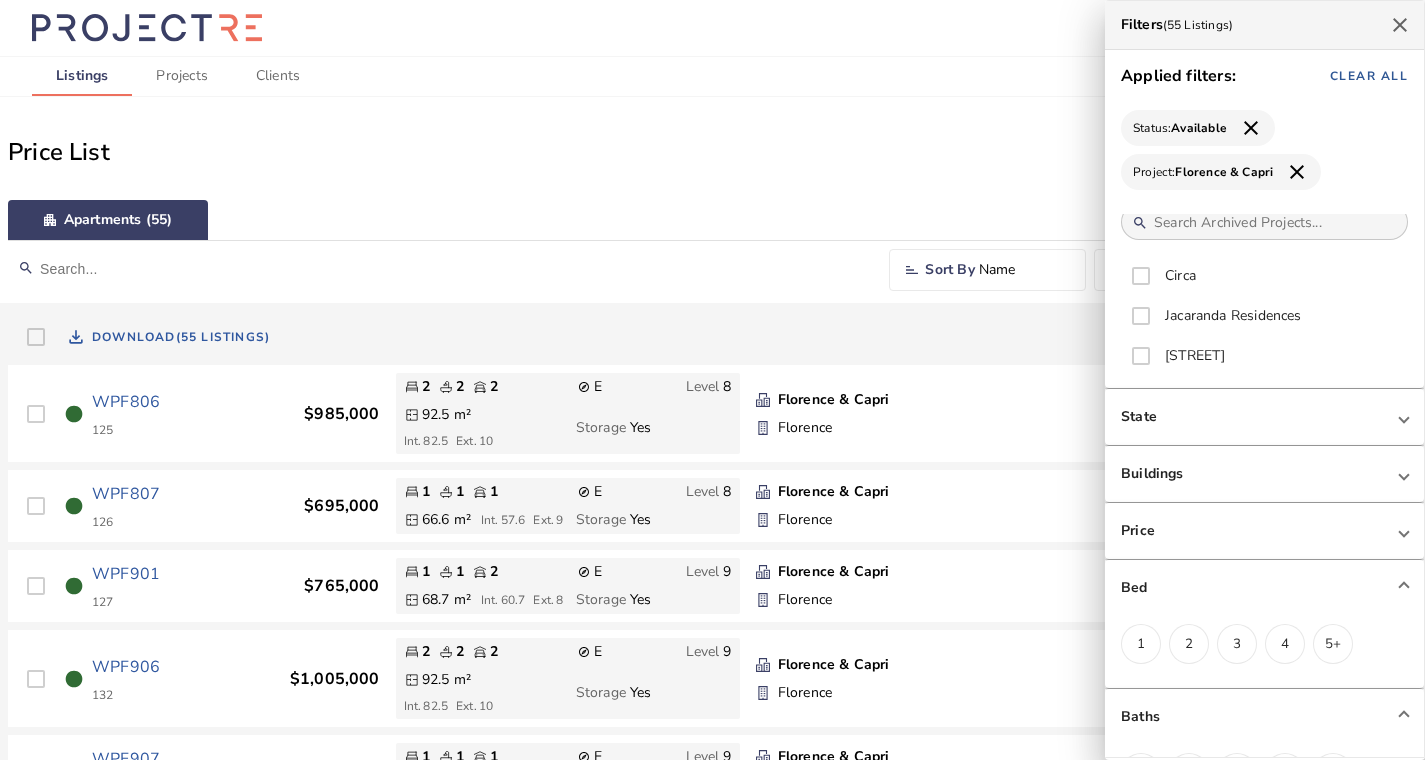scroll, scrollTop: 794, scrollLeft: 0, axis: vertical 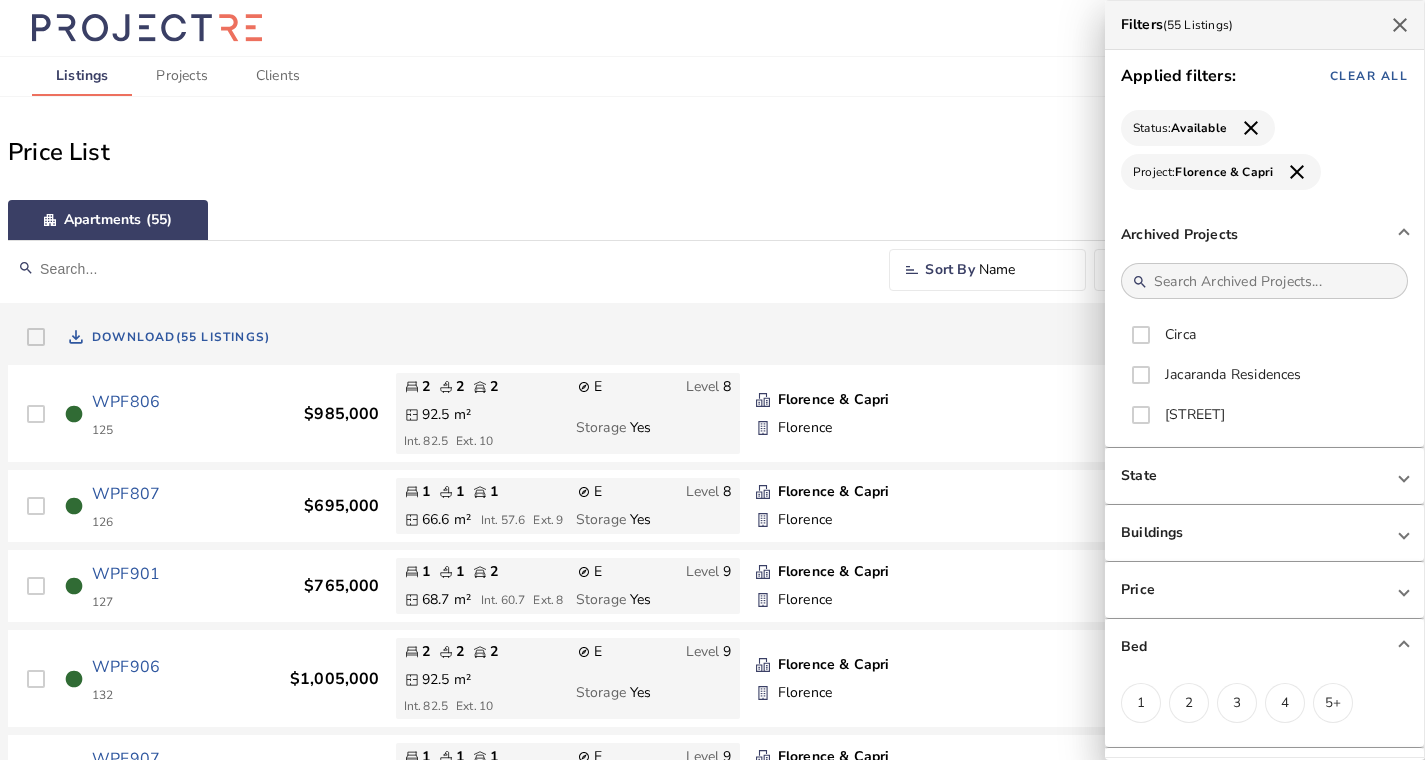 click on "2" at bounding box center (1189, 703) 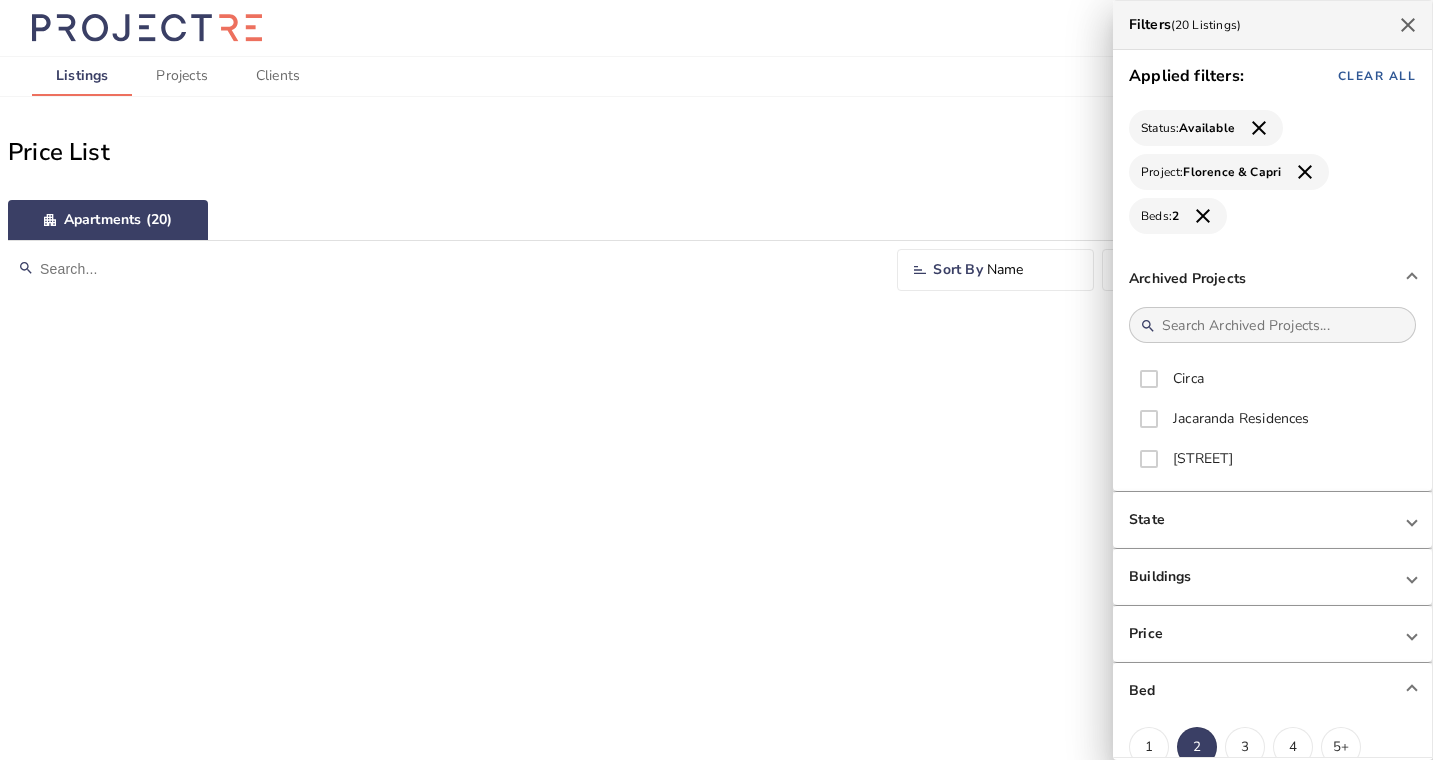 click at bounding box center [716, 380] 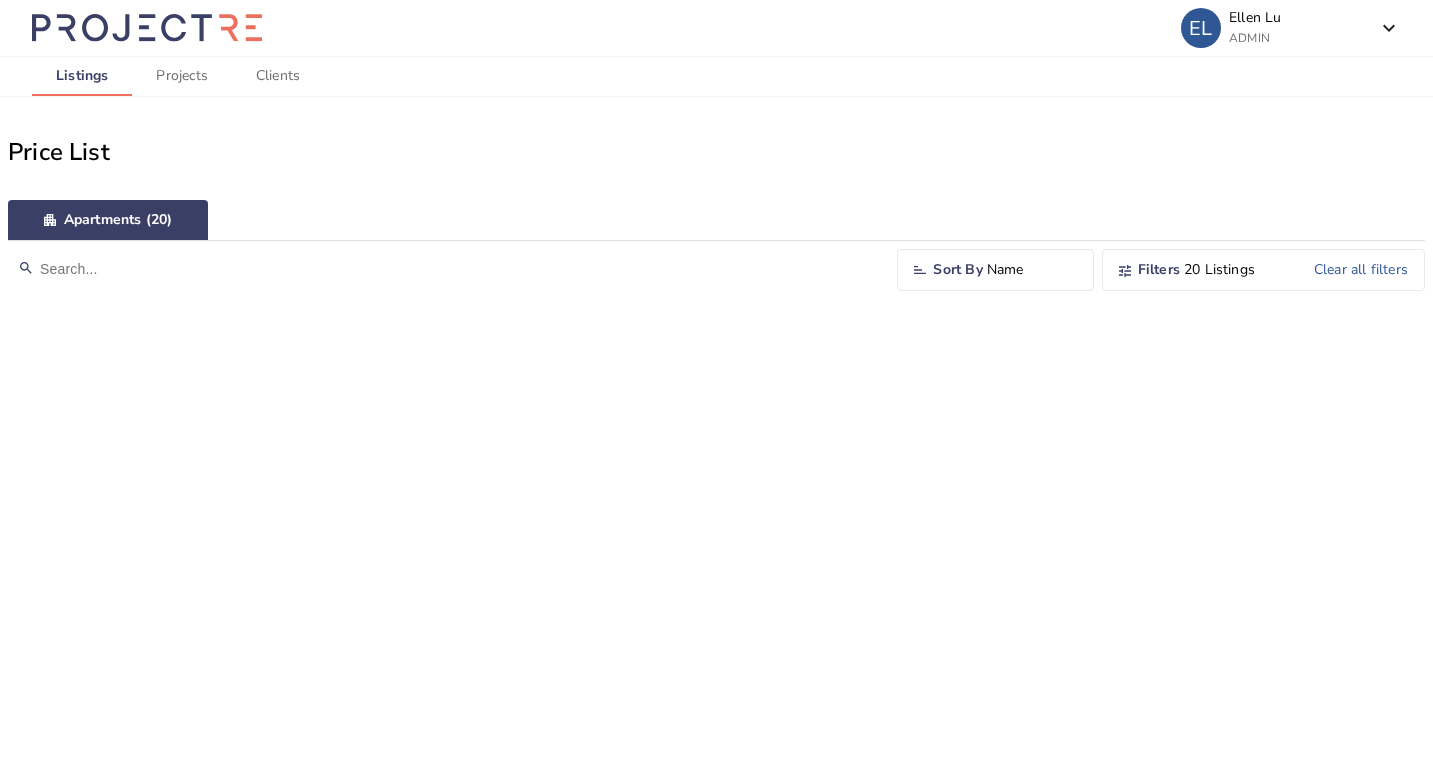 click on "Clear all filters" at bounding box center [1343, 270] 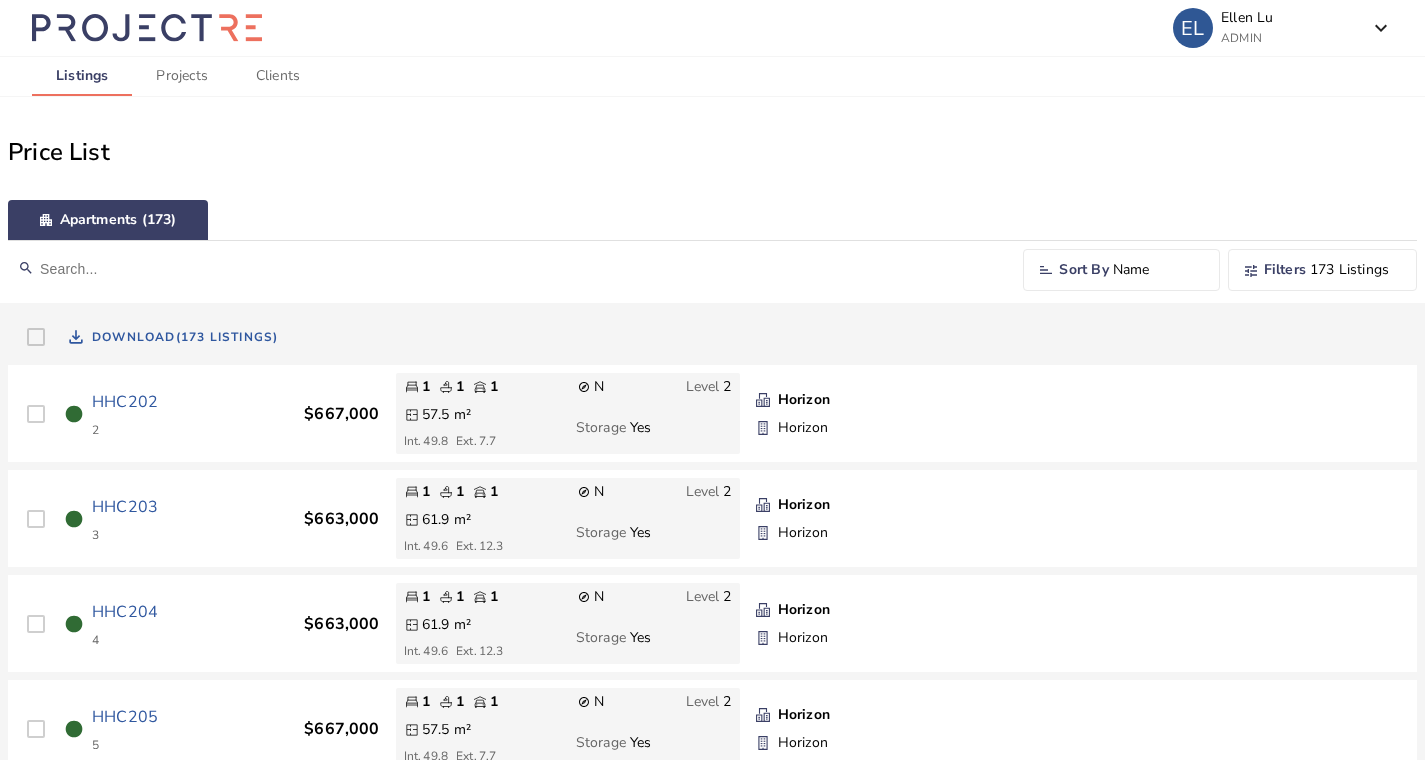 click on "Projects" at bounding box center [181, 76] 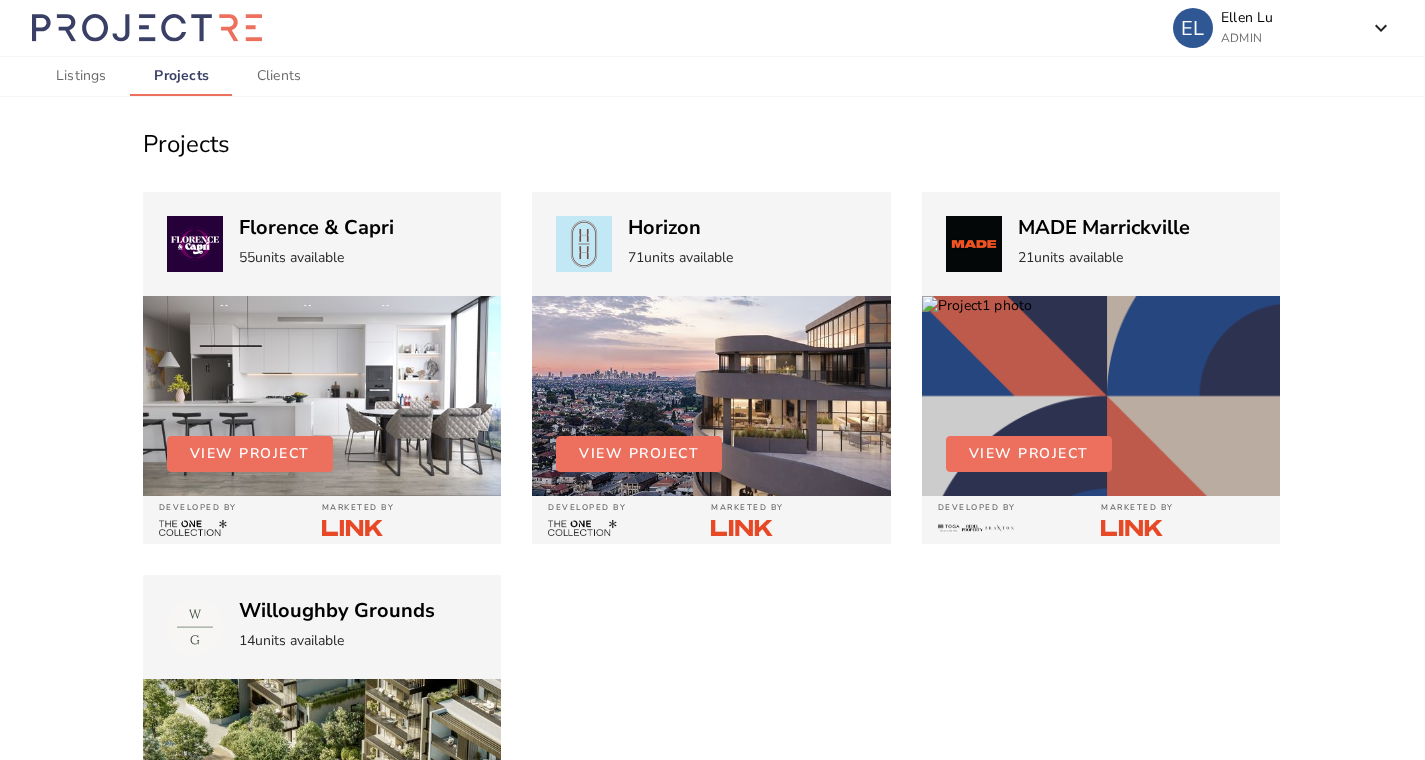 click at bounding box center (322, 396) 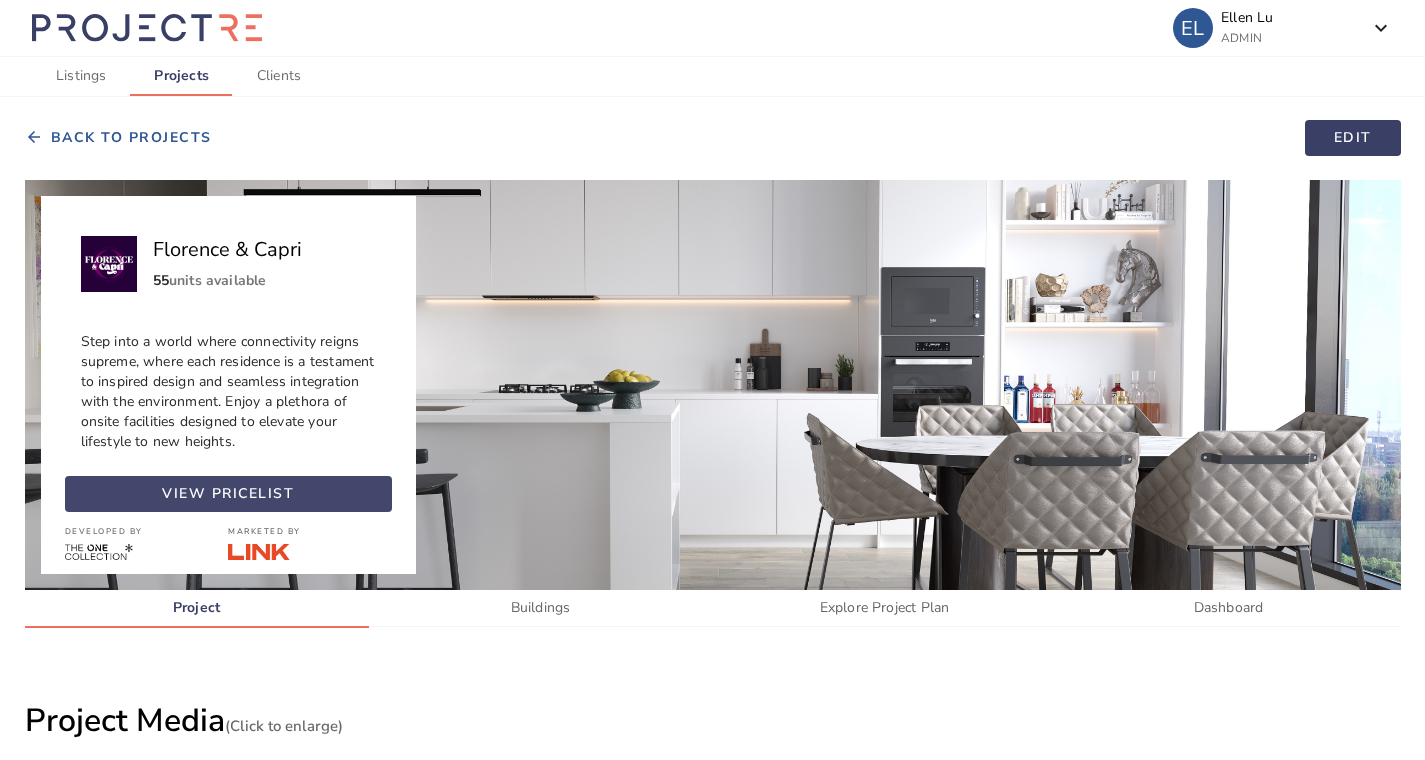 click on "view pricelist" at bounding box center (228, 494) 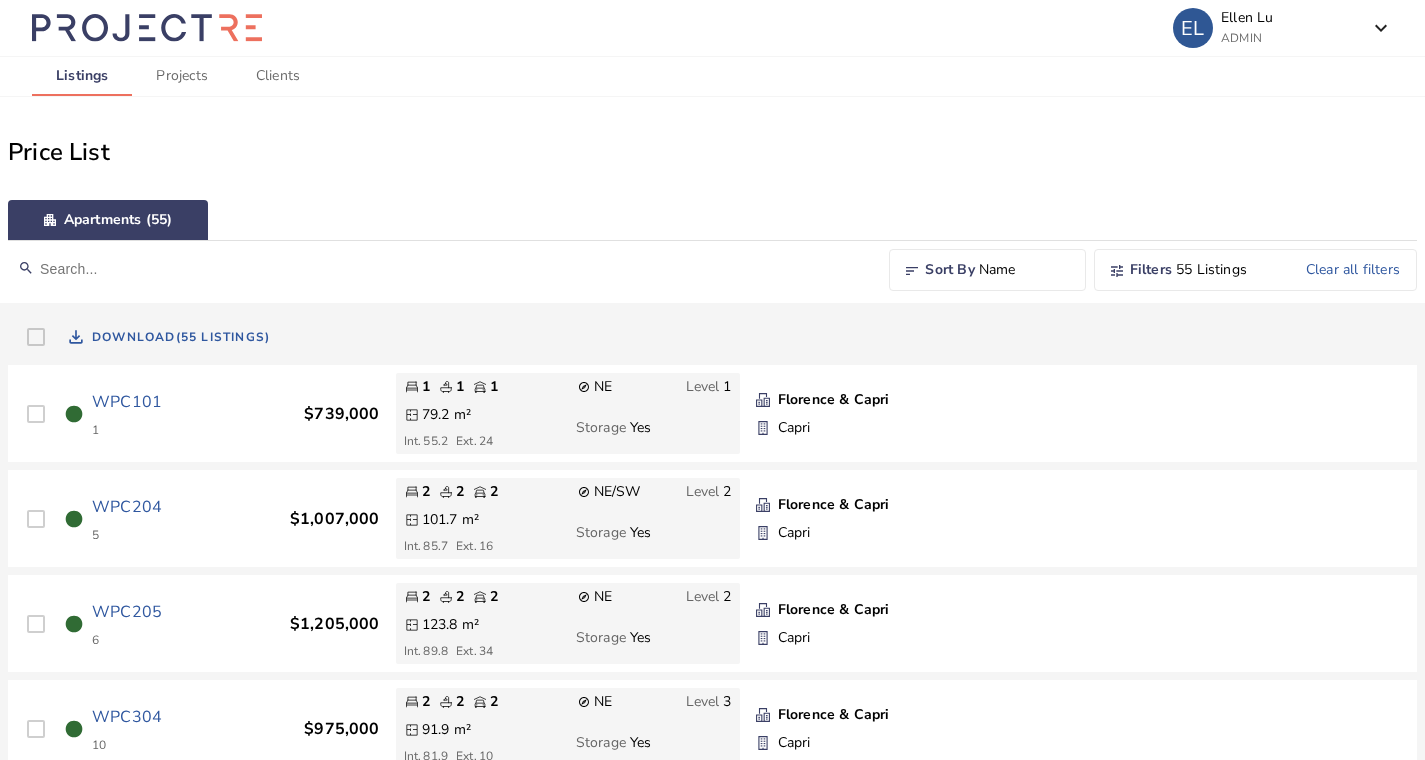click on "Name" at bounding box center (1024, 270) 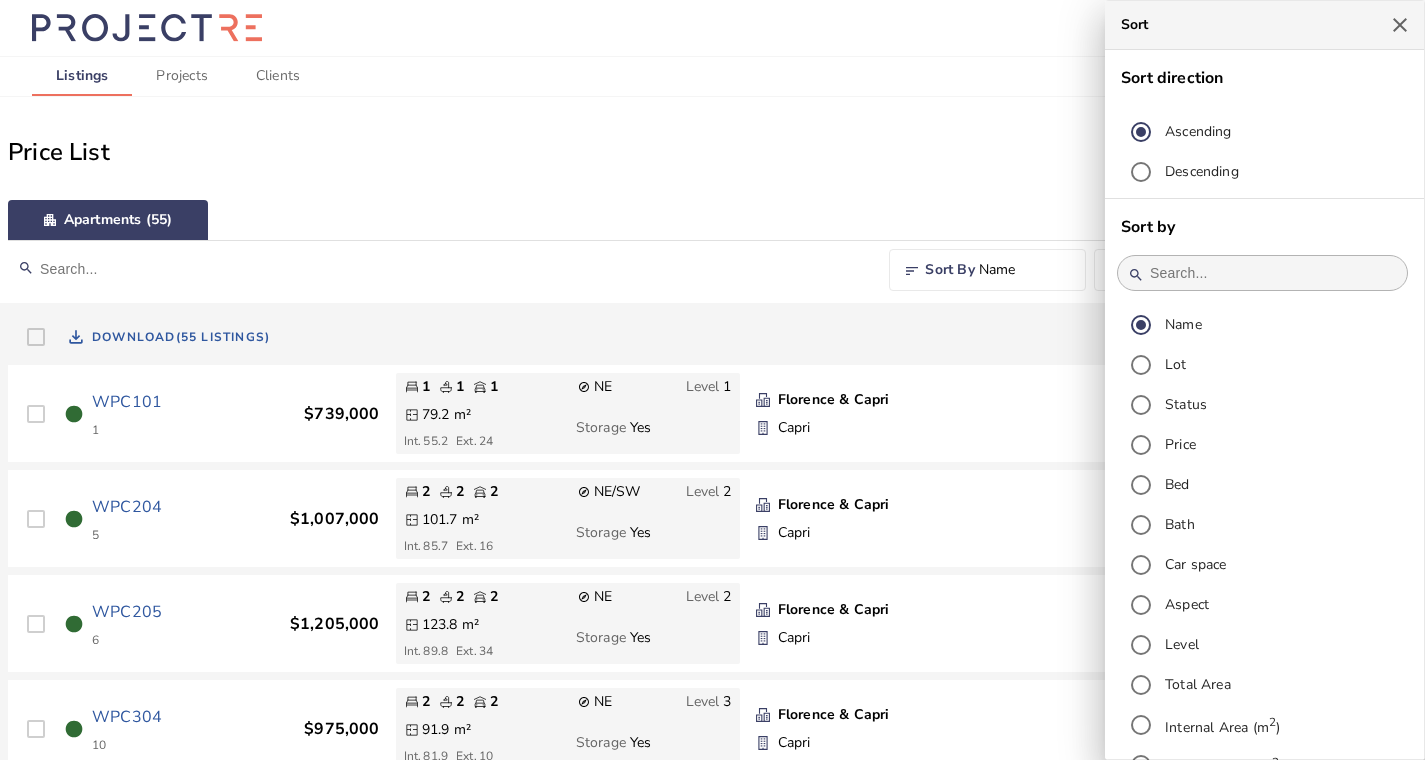 scroll, scrollTop: 230, scrollLeft: 0, axis: vertical 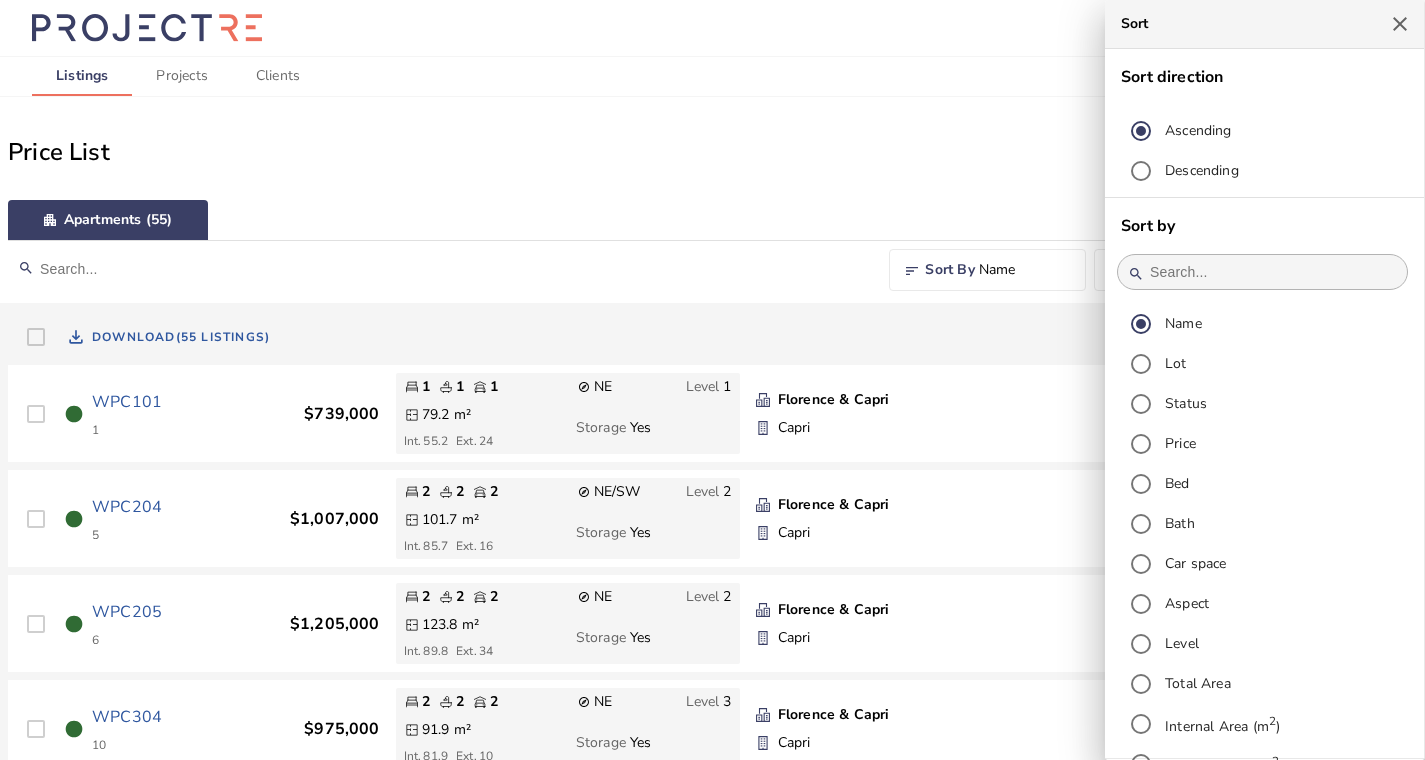 click at bounding box center [712, 380] 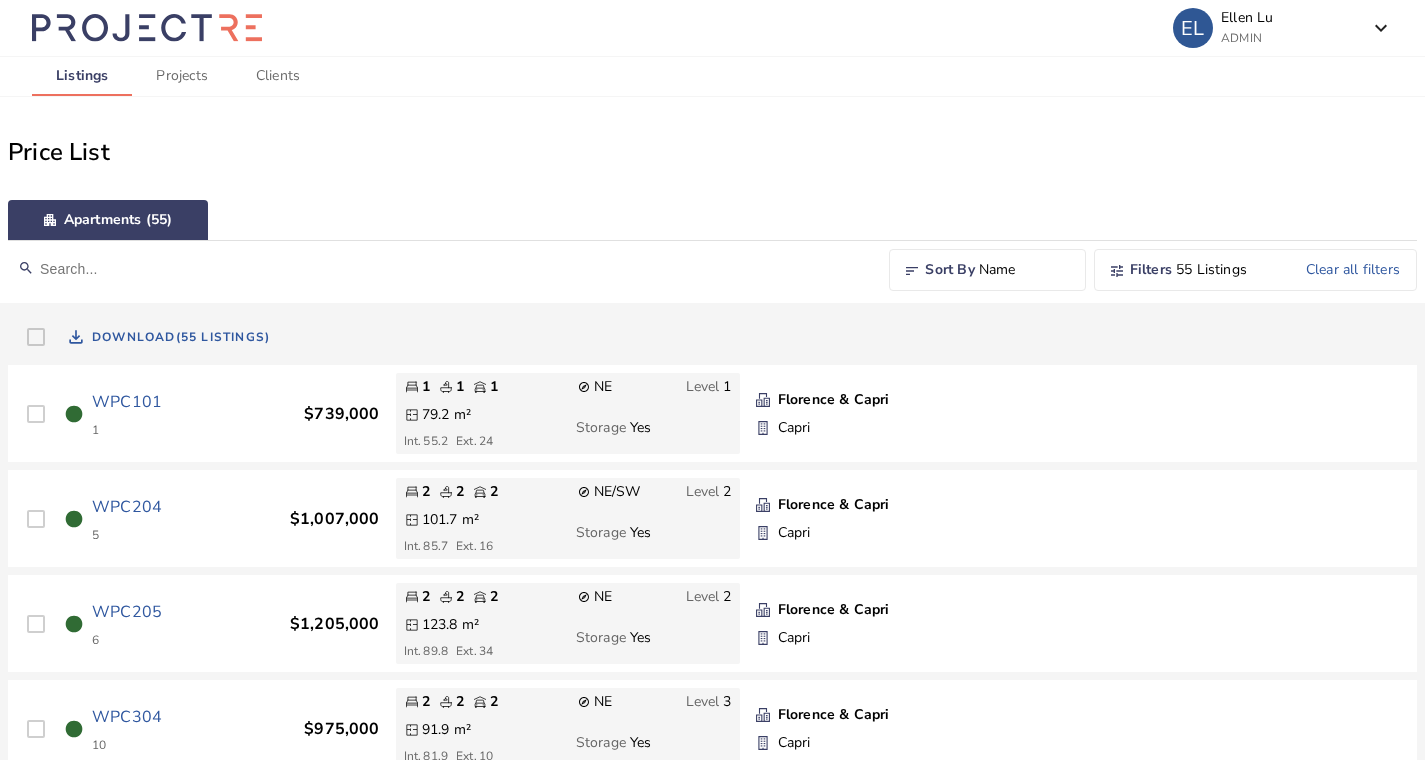 click on "55 Listings" at bounding box center (1221, 270) 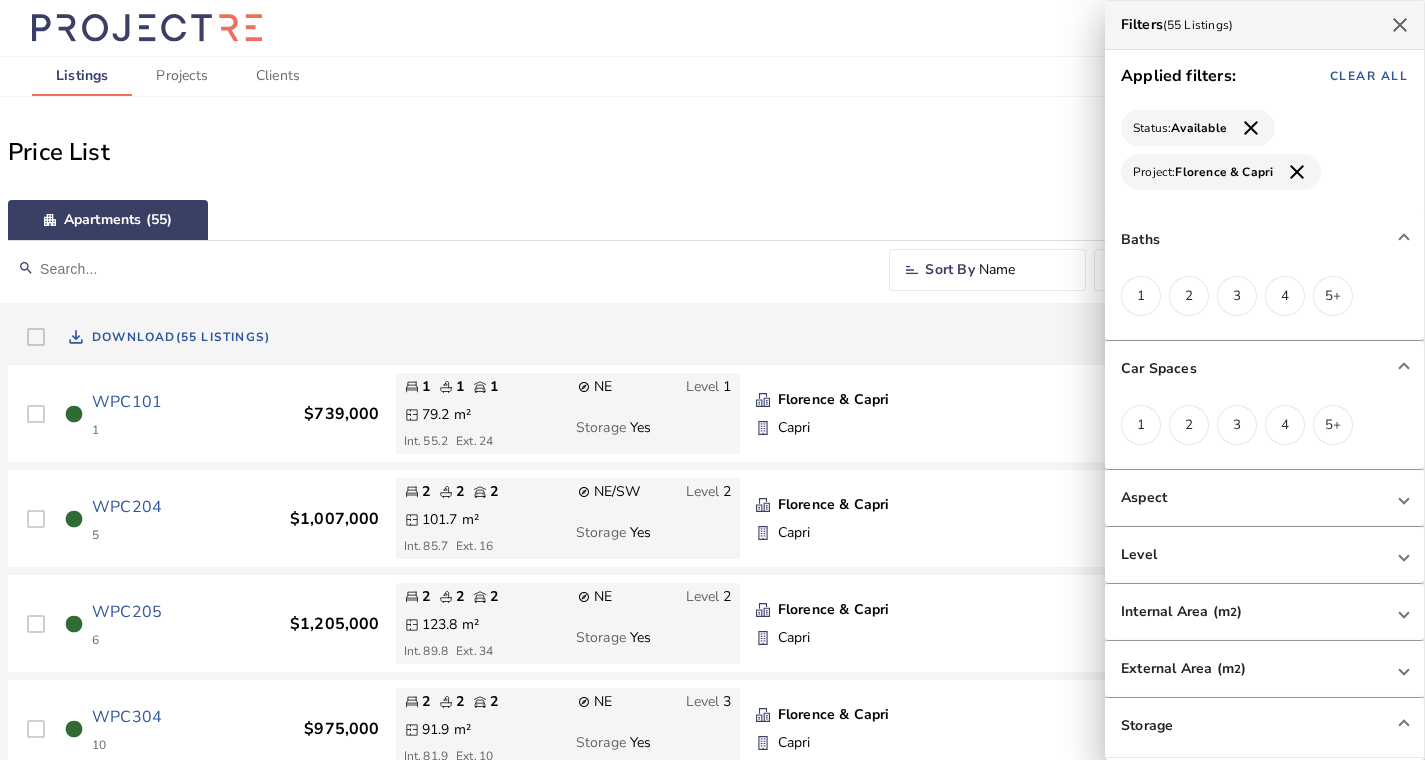 scroll, scrollTop: 1514, scrollLeft: 0, axis: vertical 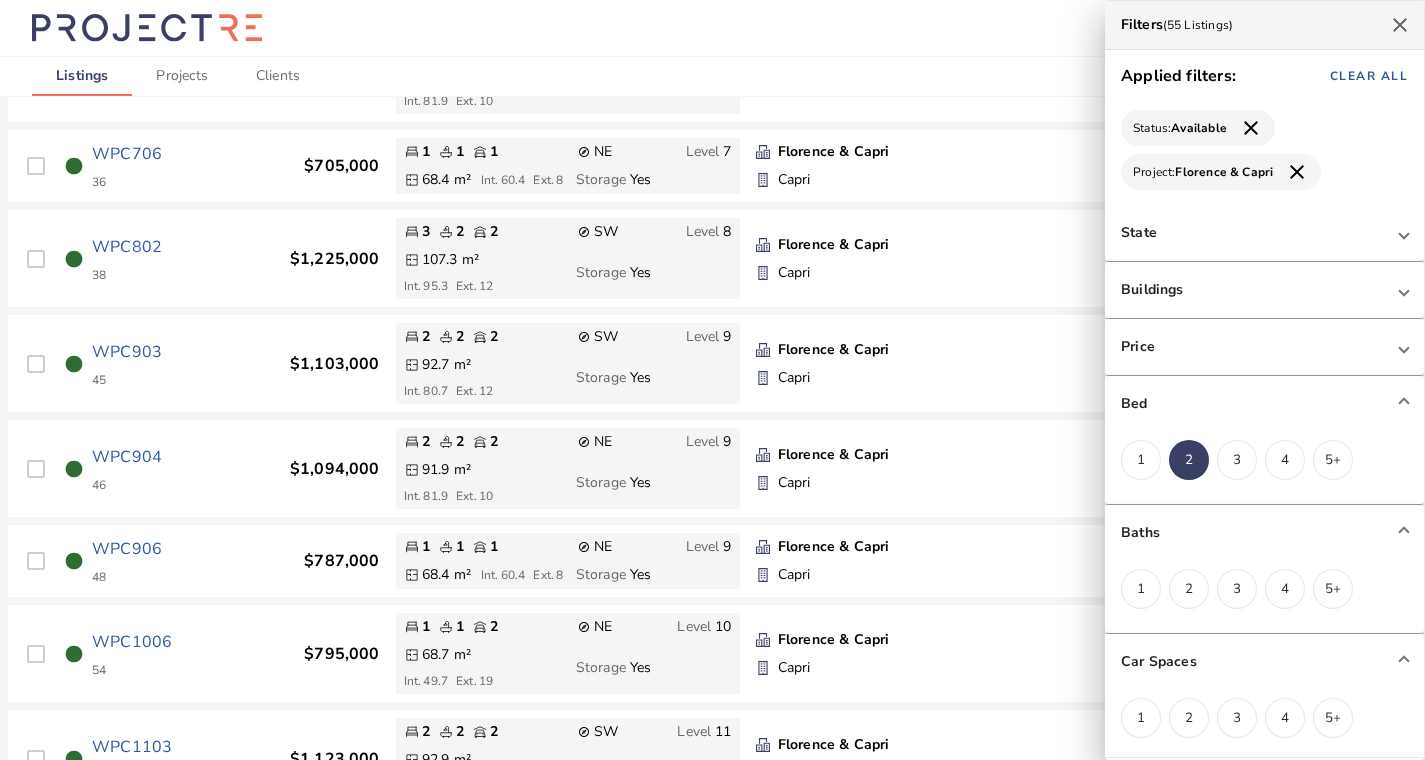 click on "2" at bounding box center [1189, 589] 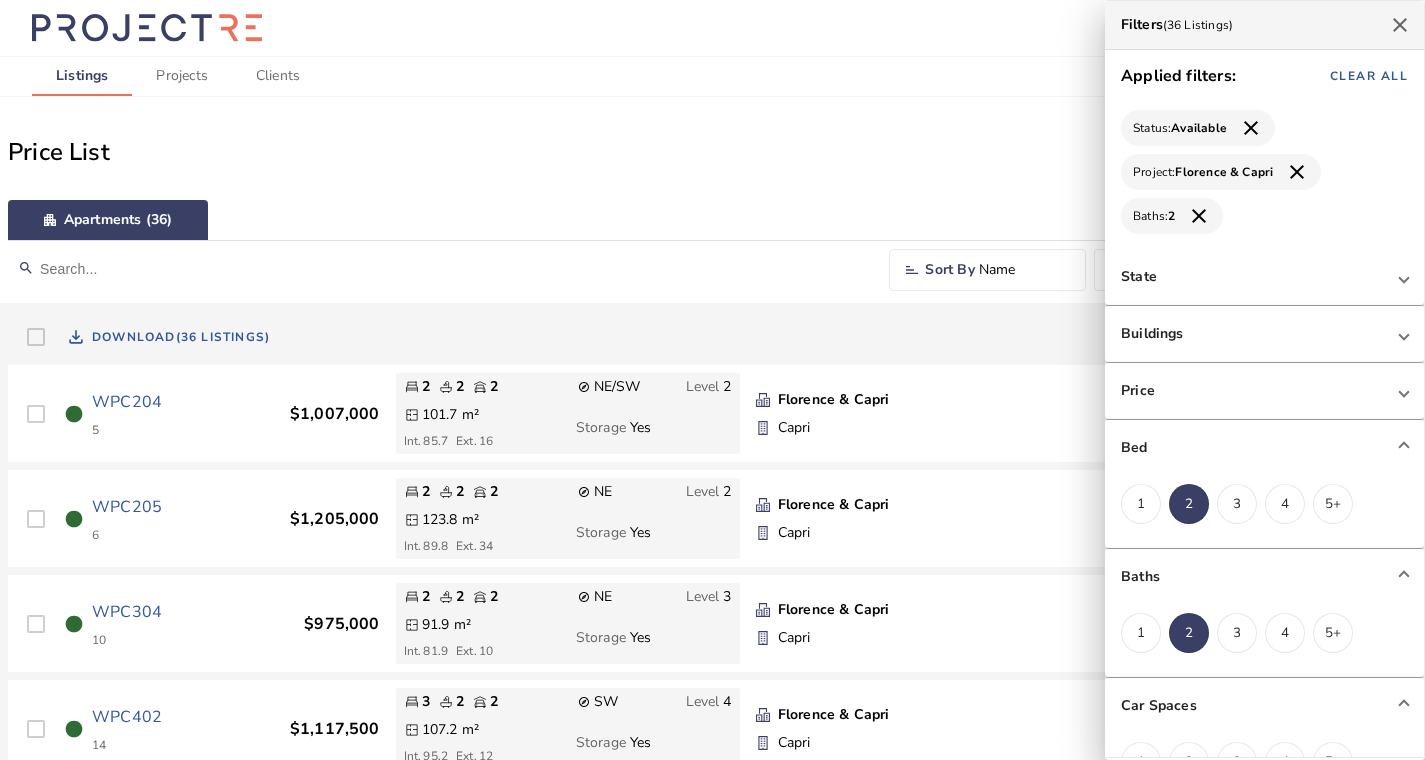click on "1" at bounding box center (1141, 504) 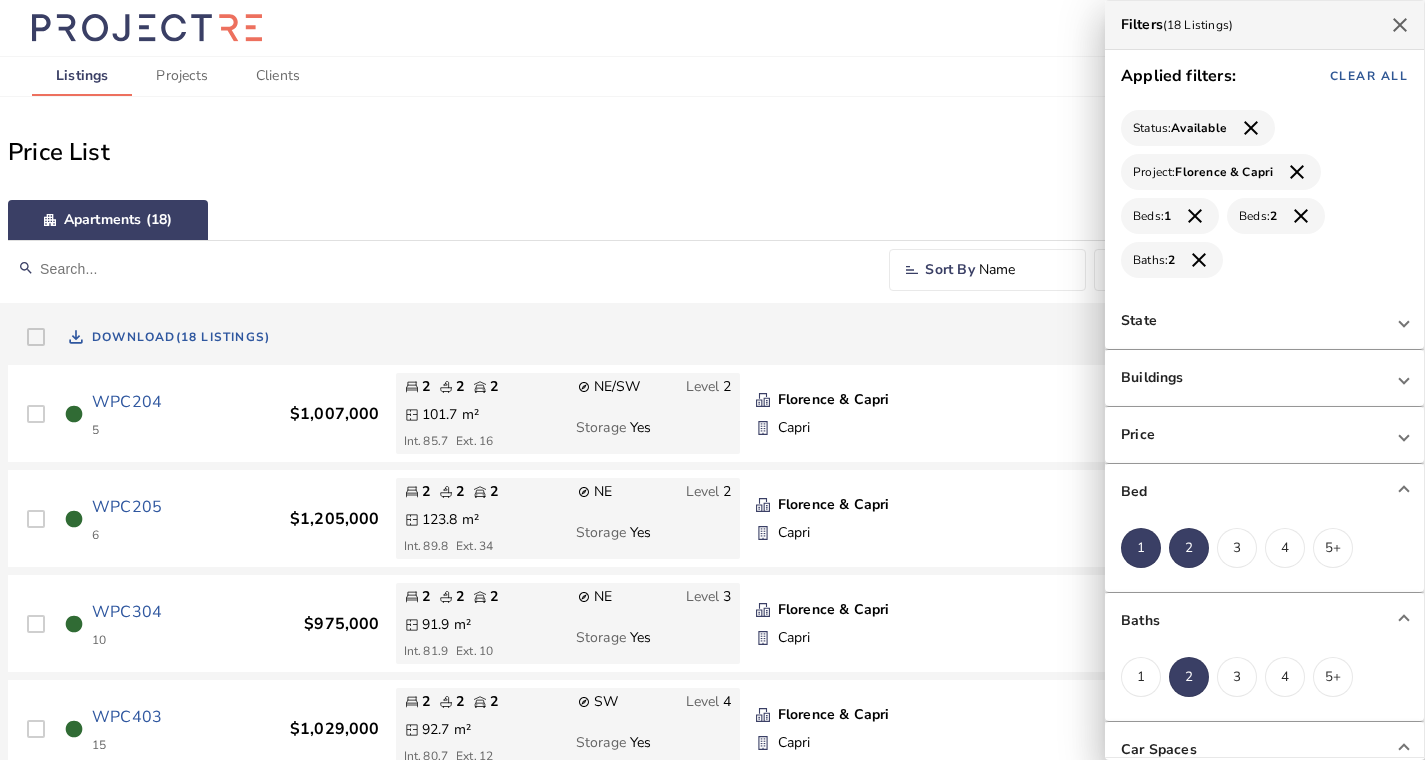 click on "2" at bounding box center [1189, 548] 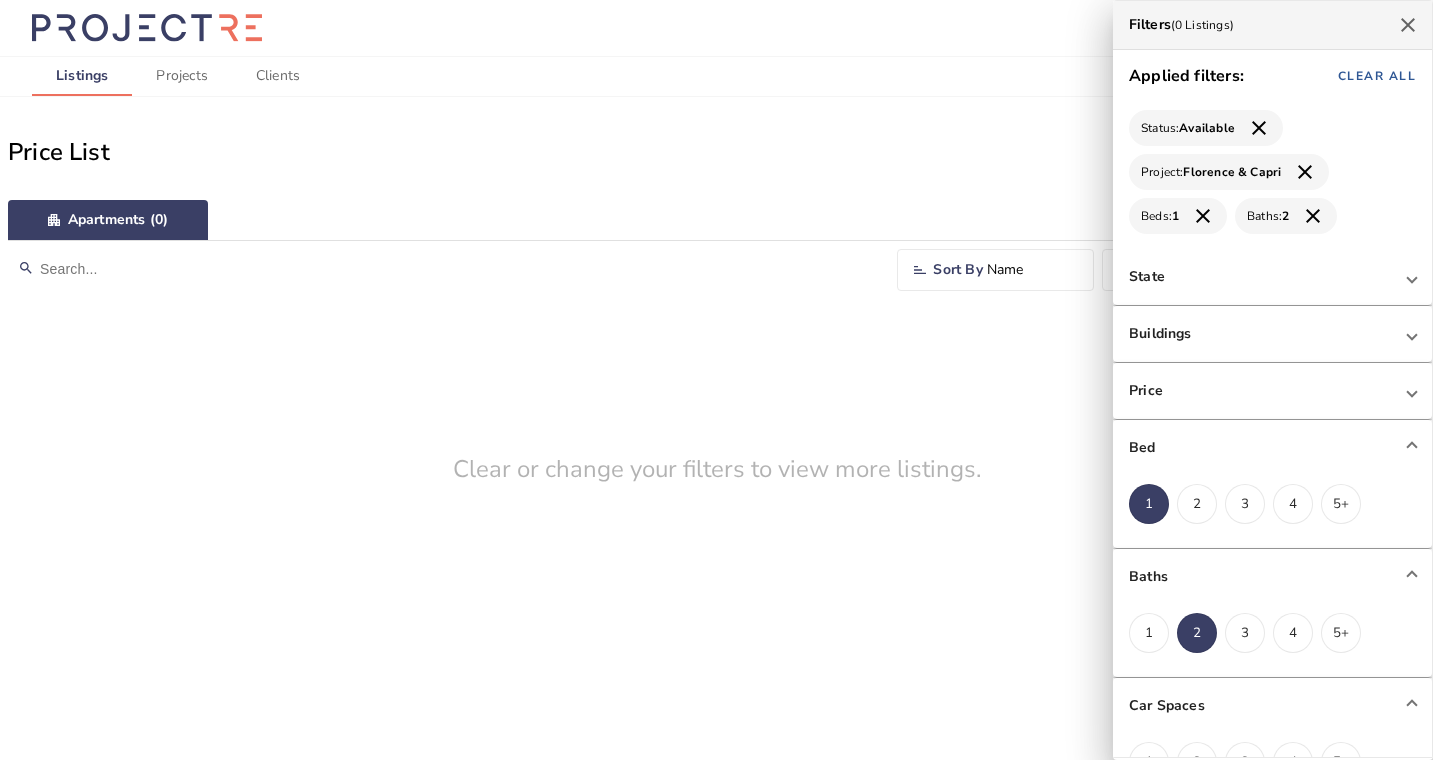 click on "2" at bounding box center (1197, 504) 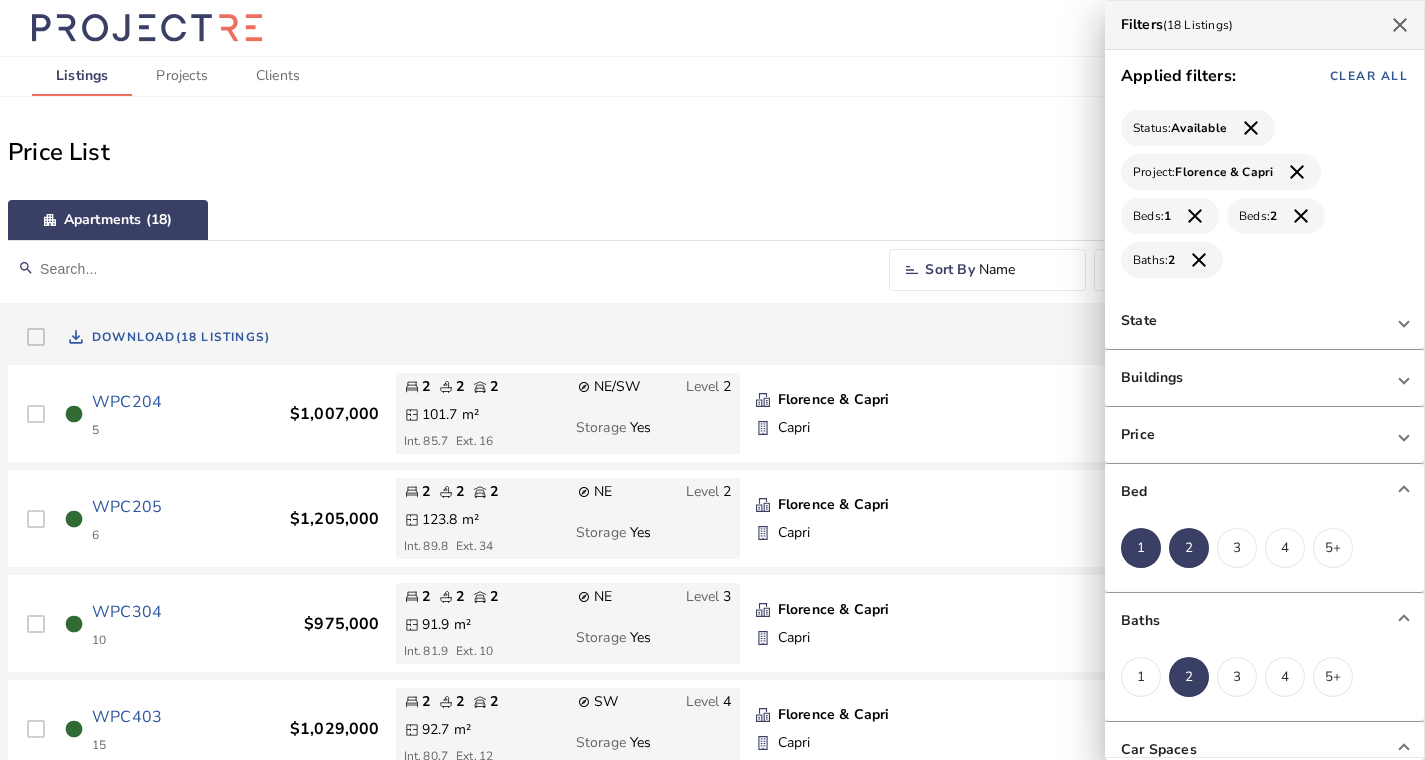 click on "1" at bounding box center (1141, 548) 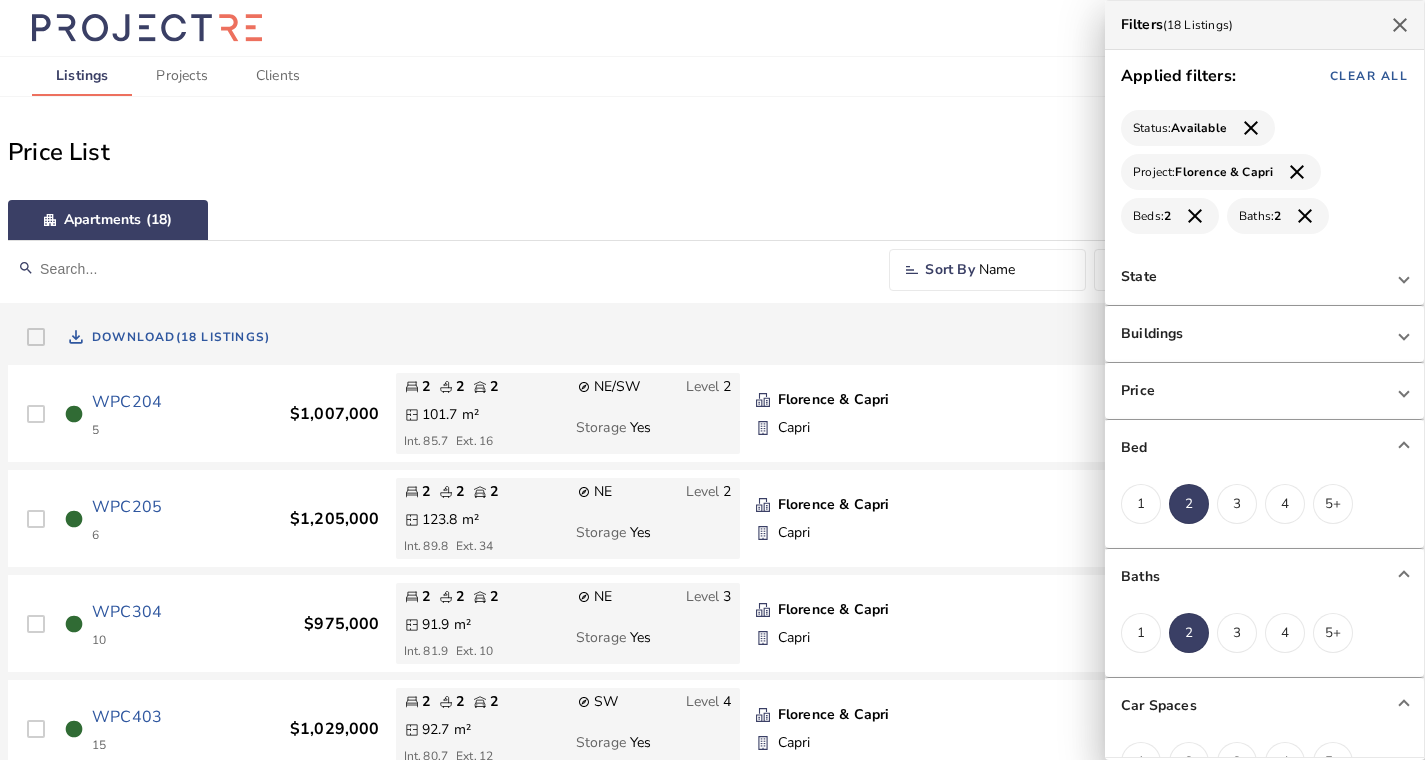 click at bounding box center [712, 380] 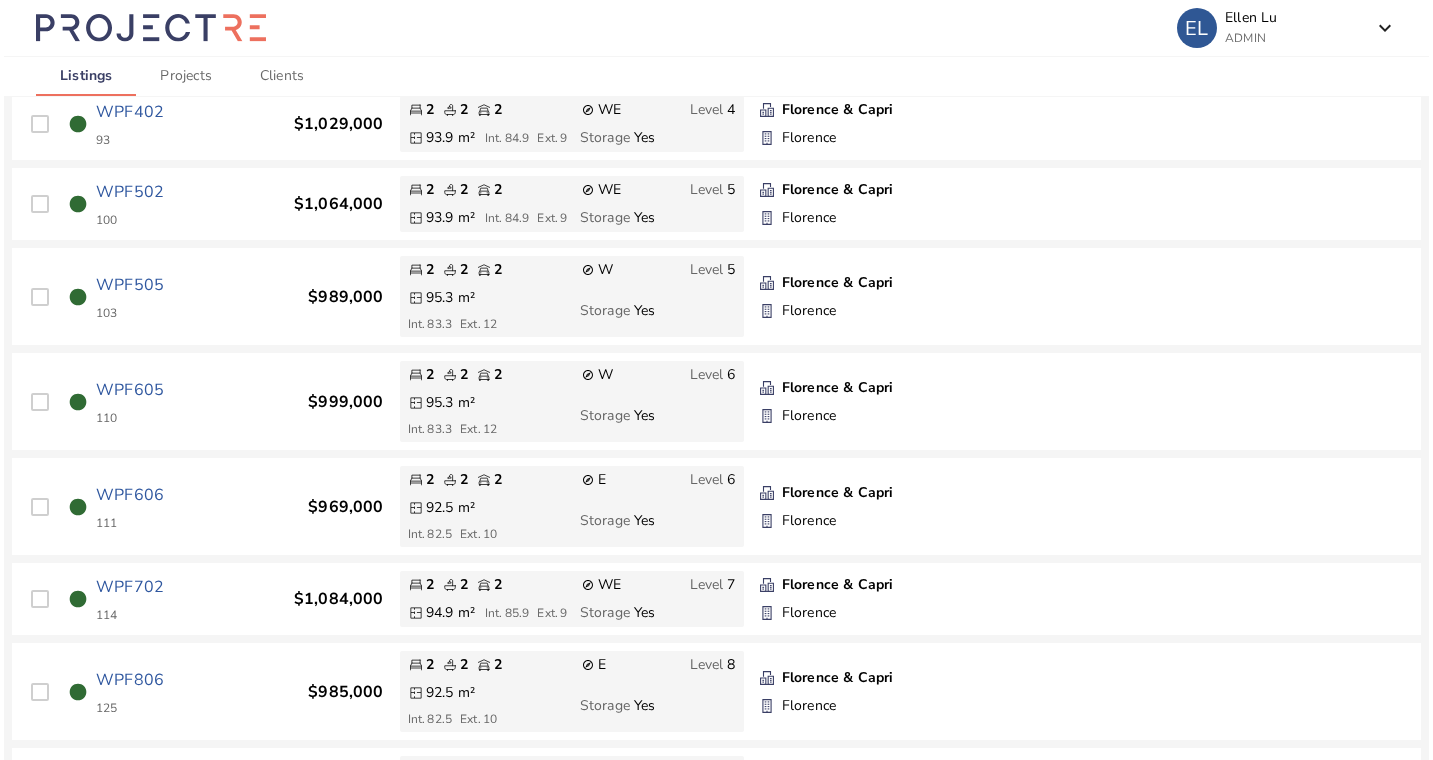 scroll, scrollTop: 1395, scrollLeft: 0, axis: vertical 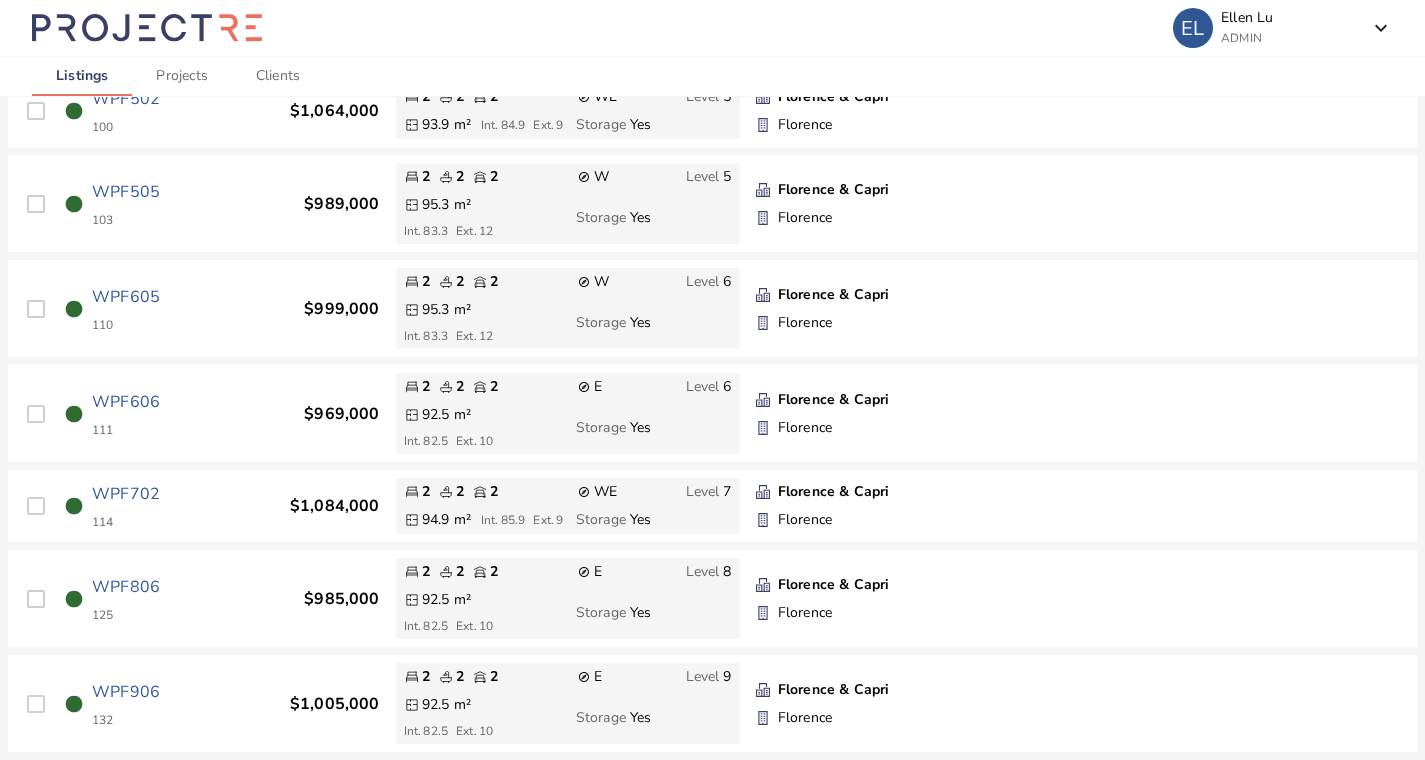 click on "WPF806" at bounding box center [126, 587] 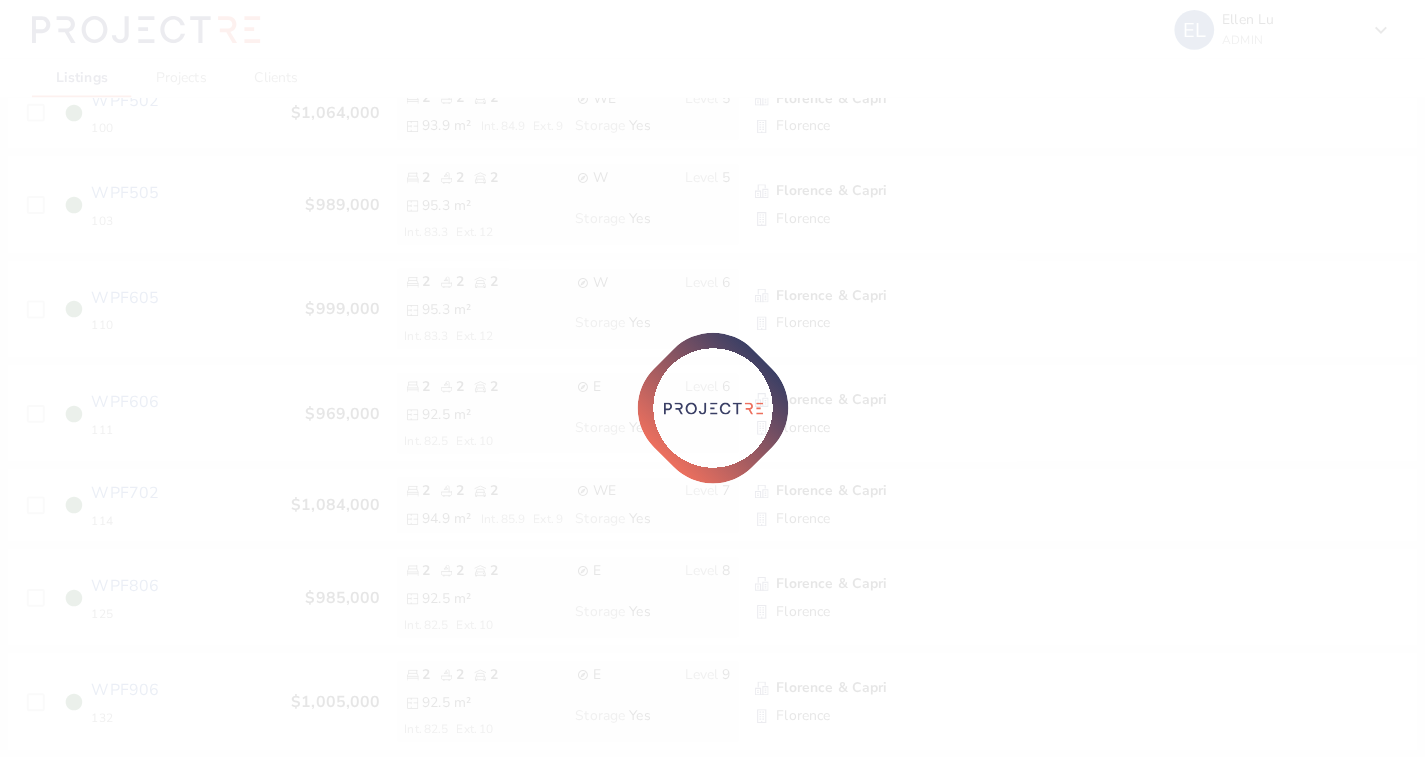 scroll, scrollTop: 0, scrollLeft: 0, axis: both 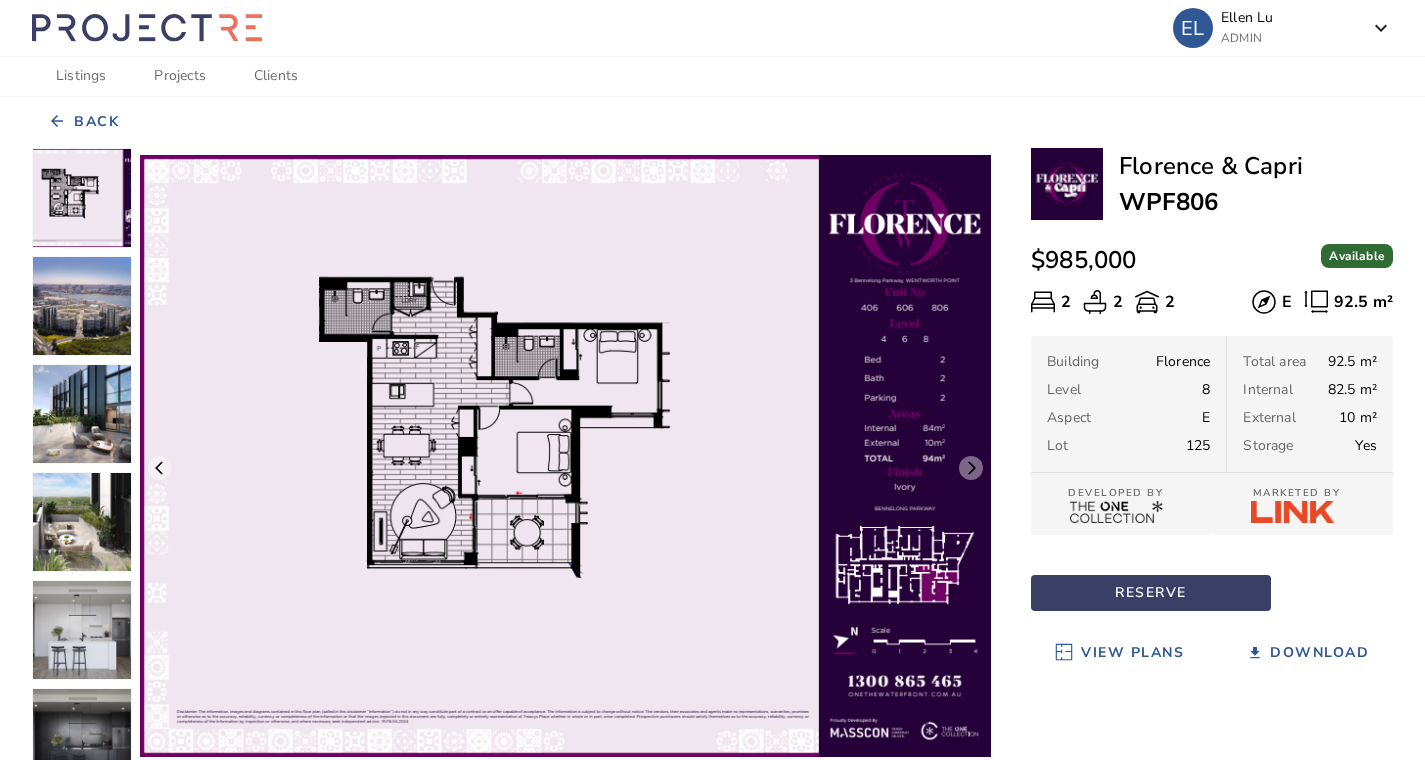 click at bounding box center (82, 198) 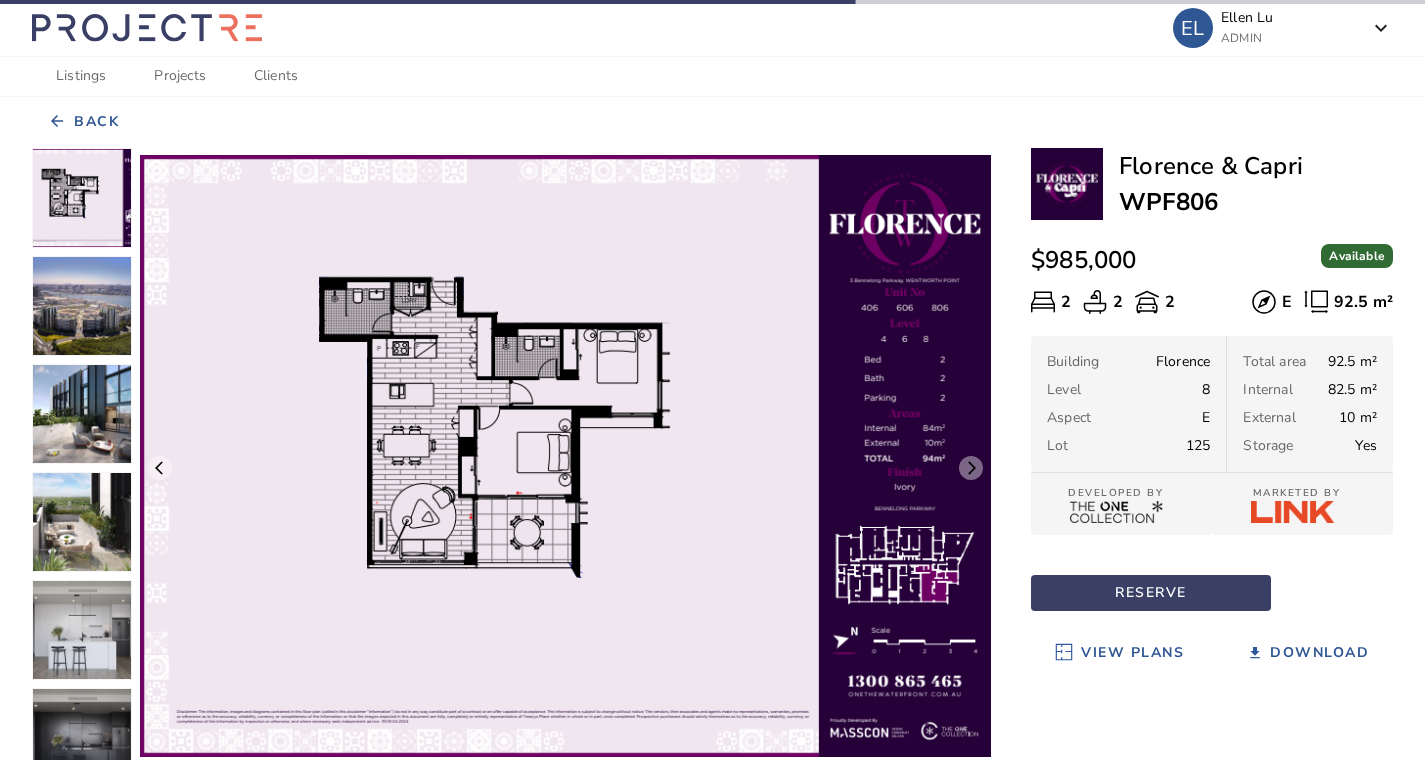 click at bounding box center (82, 198) 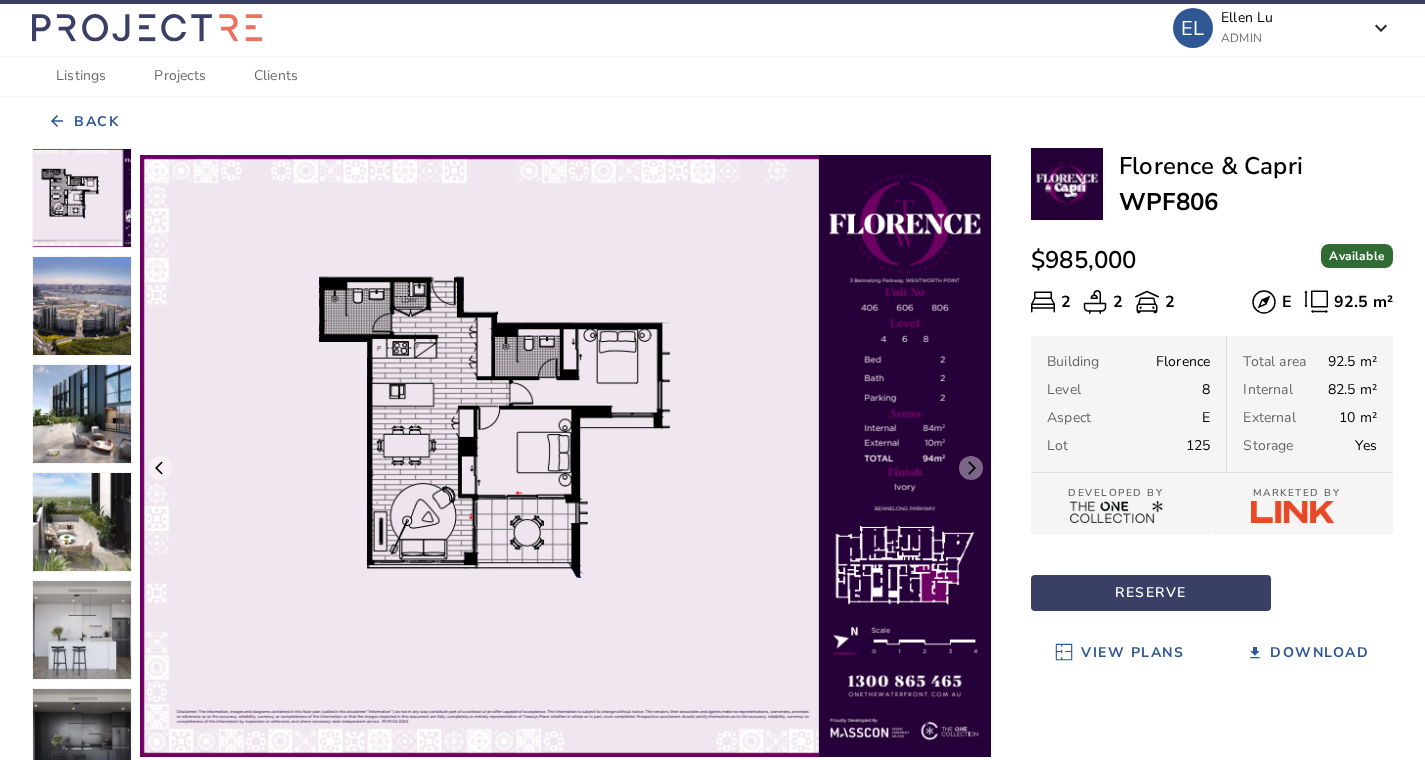 click at bounding box center (82, 198) 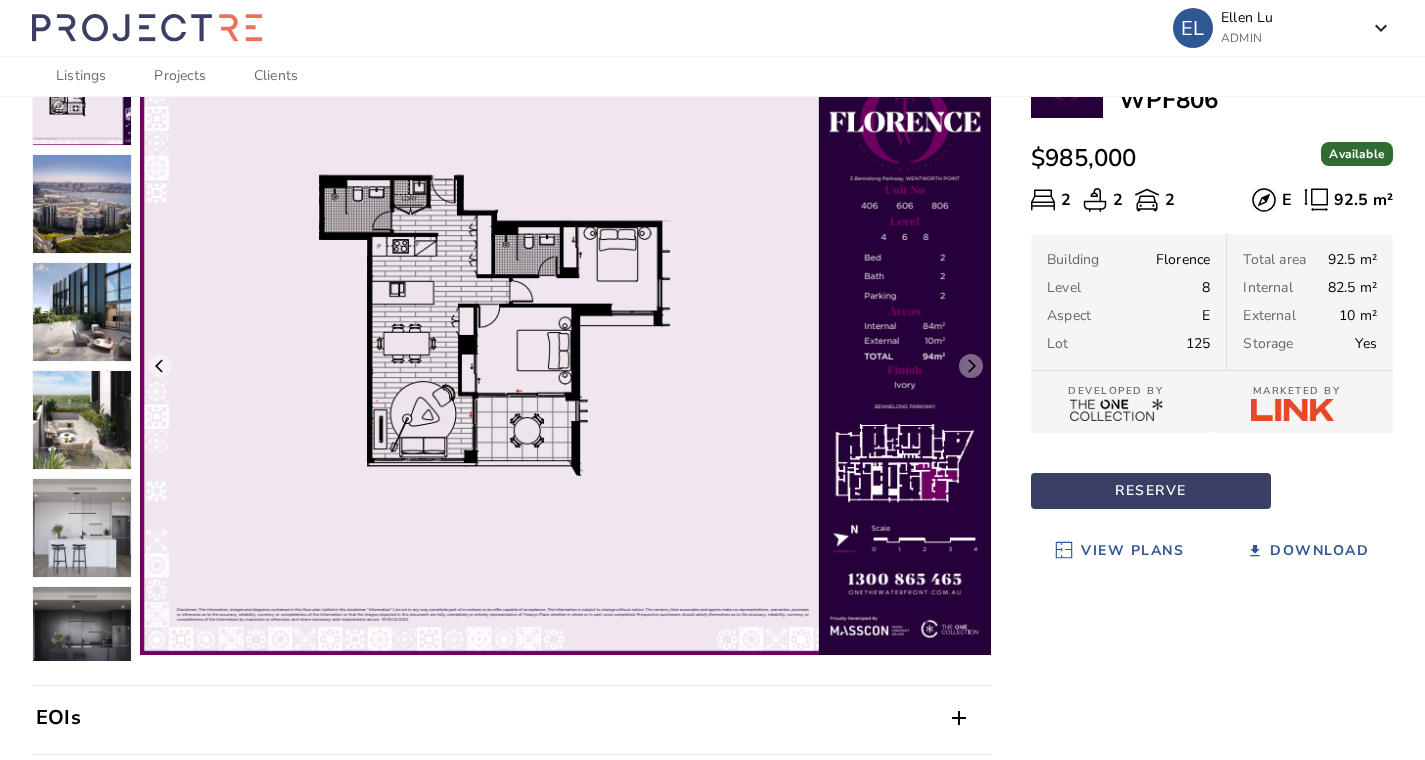 scroll, scrollTop: 0, scrollLeft: 0, axis: both 